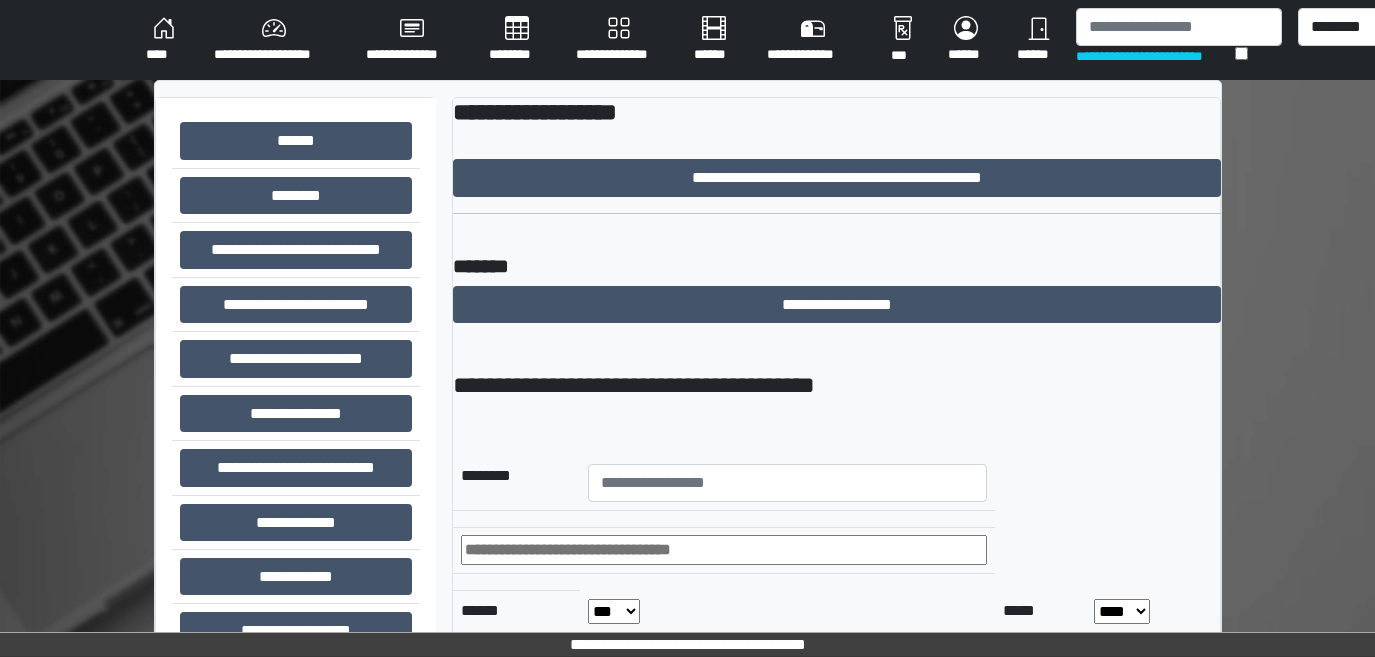 scroll, scrollTop: 0, scrollLeft: 0, axis: both 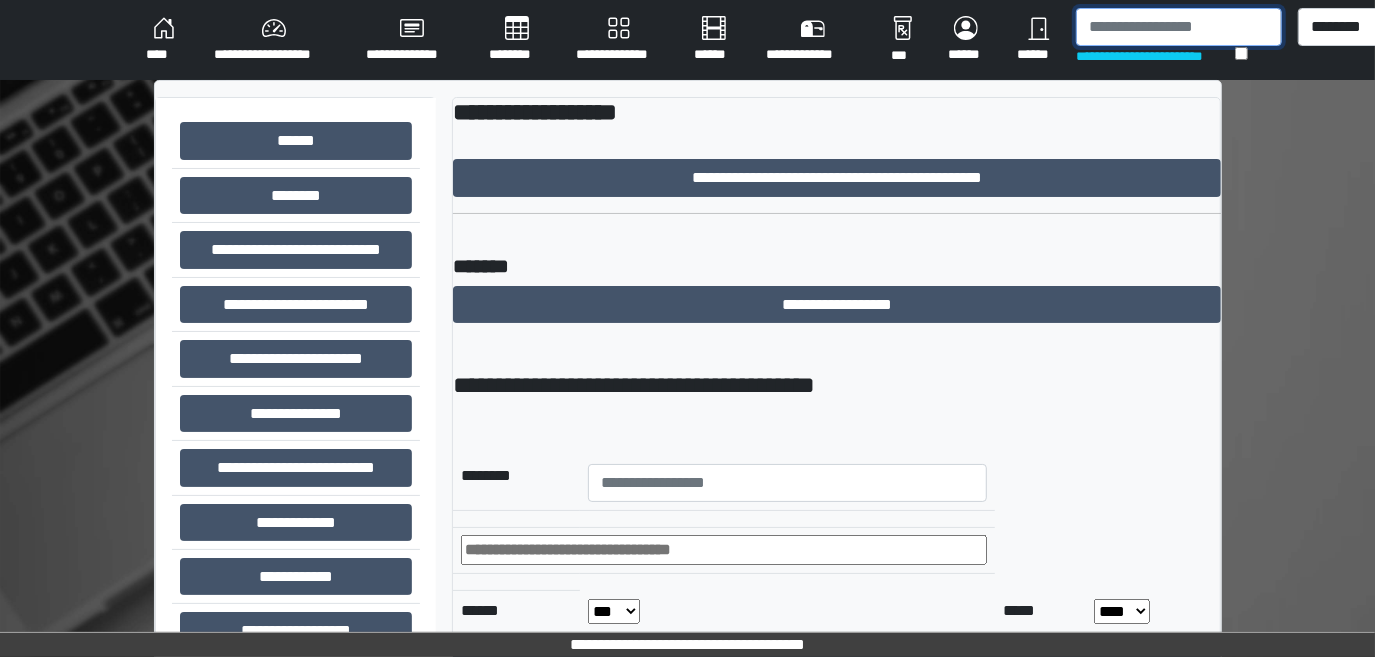 click at bounding box center (1179, 27) 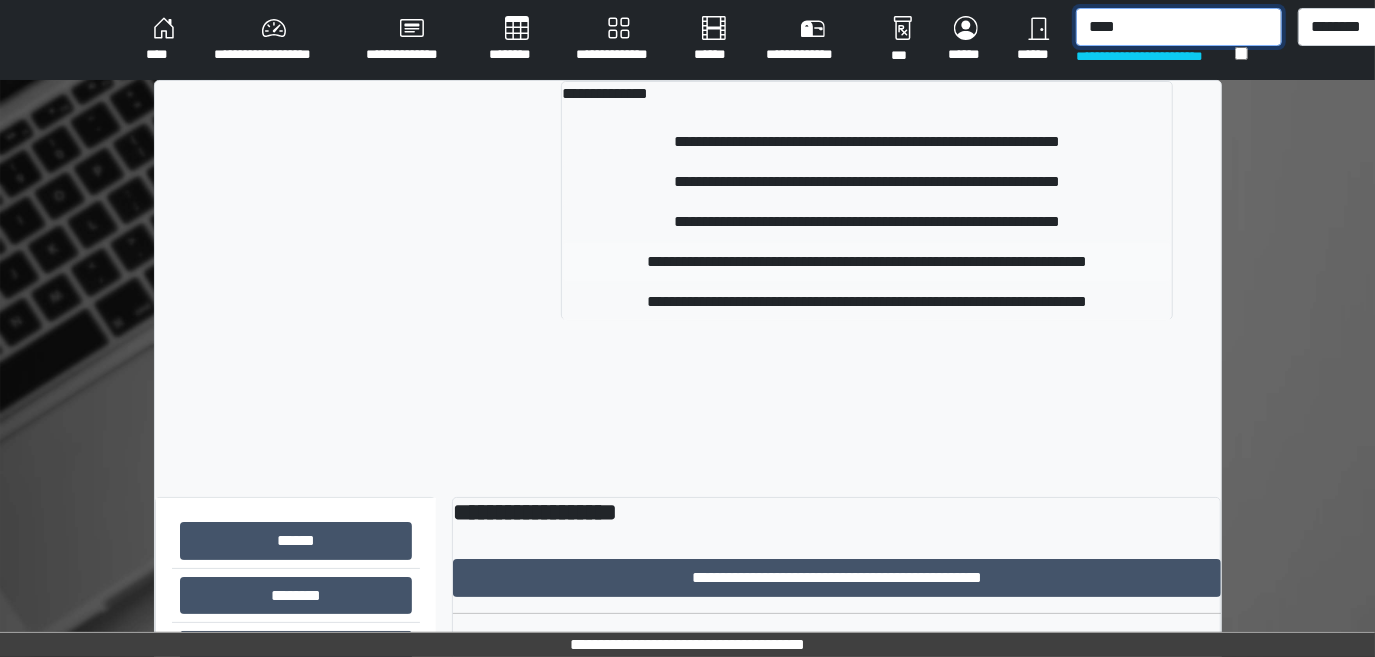 type on "****" 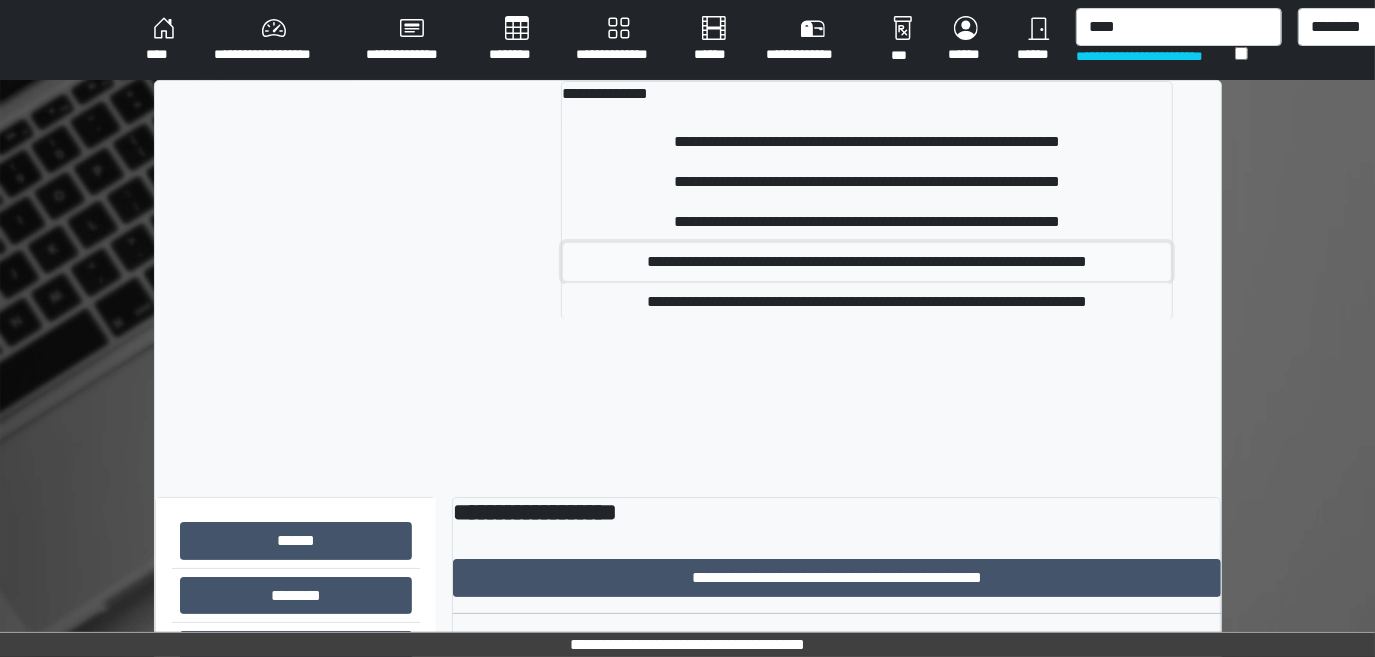 click on "**********" at bounding box center [867, 262] 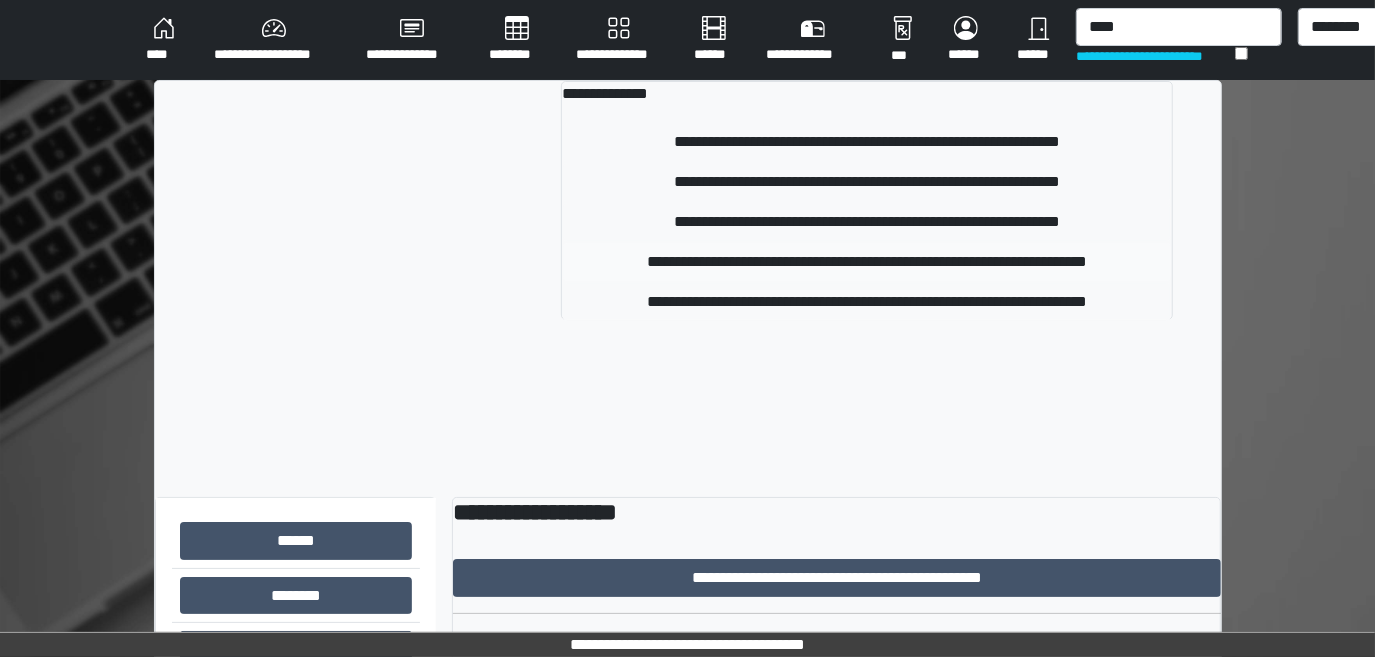 type 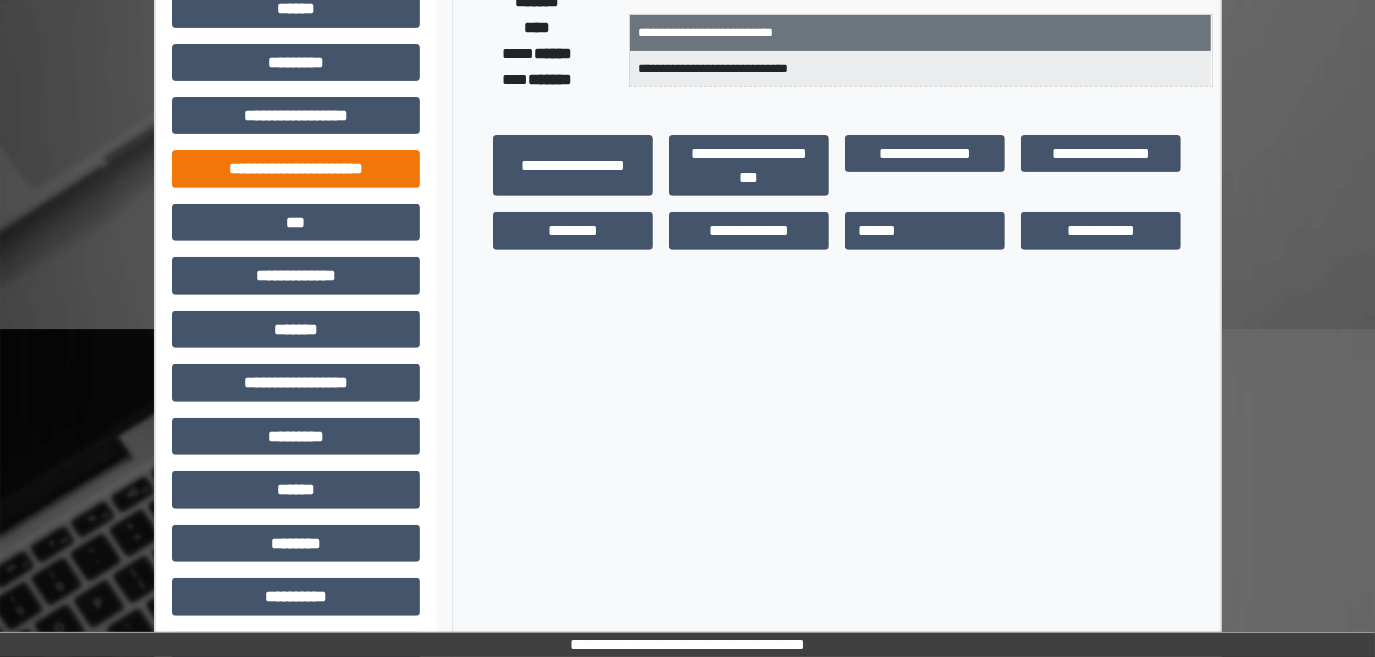 scroll, scrollTop: 454, scrollLeft: 0, axis: vertical 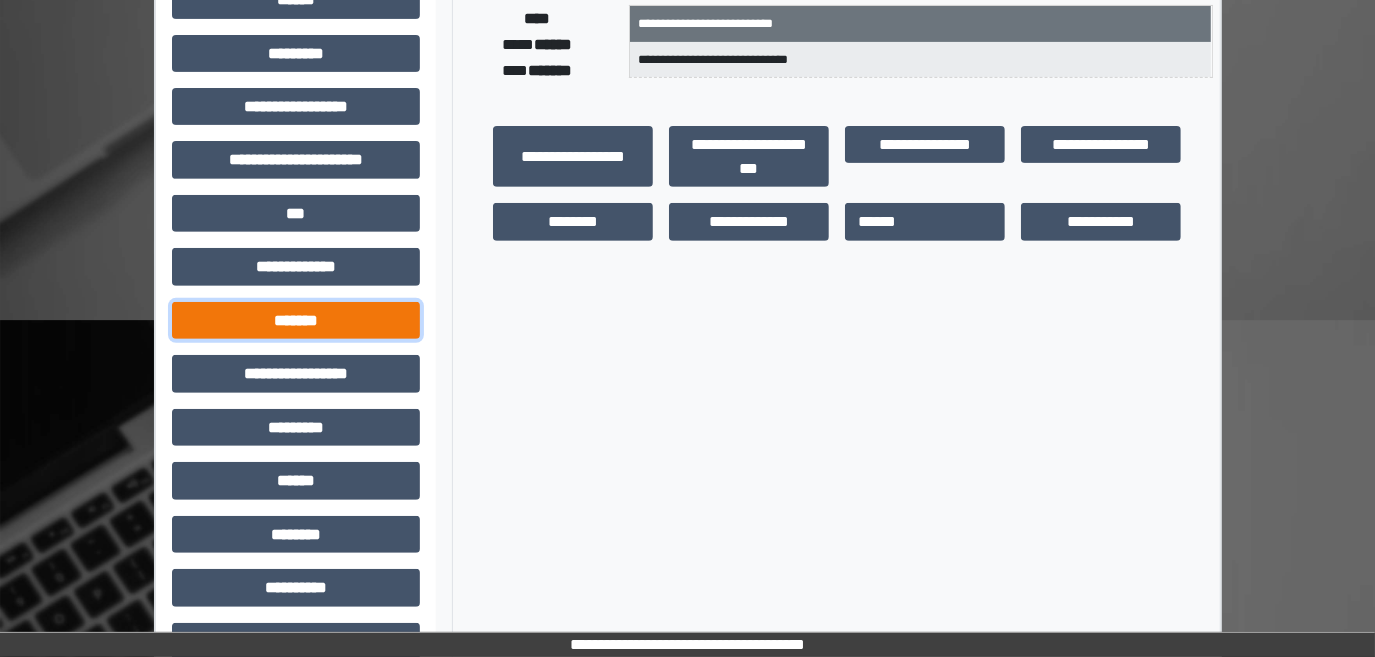 click on "*******" at bounding box center (296, 320) 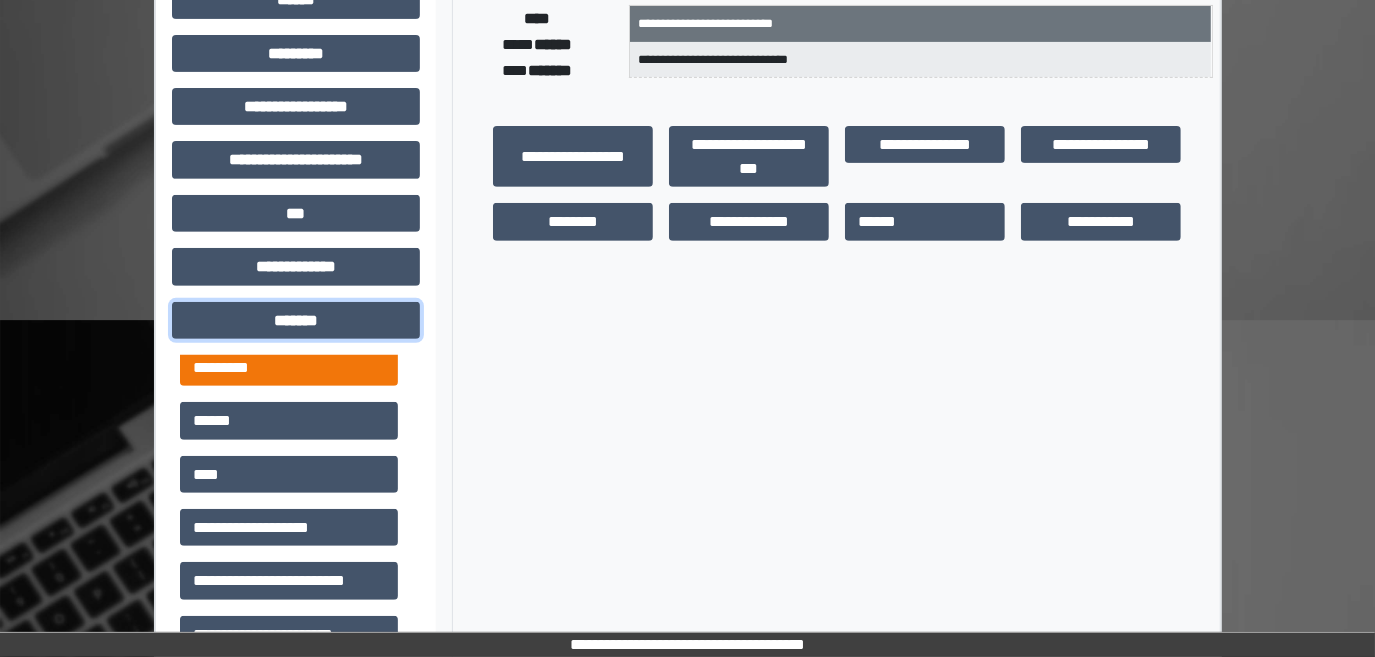 scroll, scrollTop: 272, scrollLeft: 0, axis: vertical 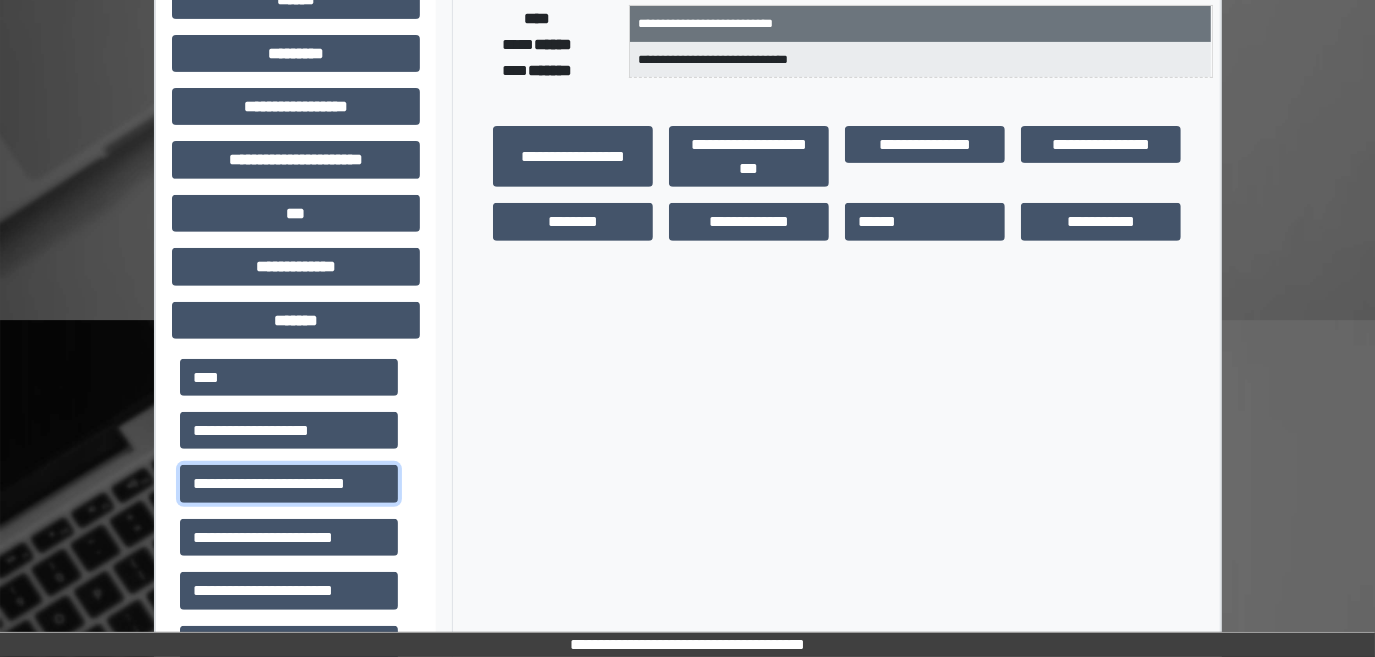 click on "**********" at bounding box center [289, 483] 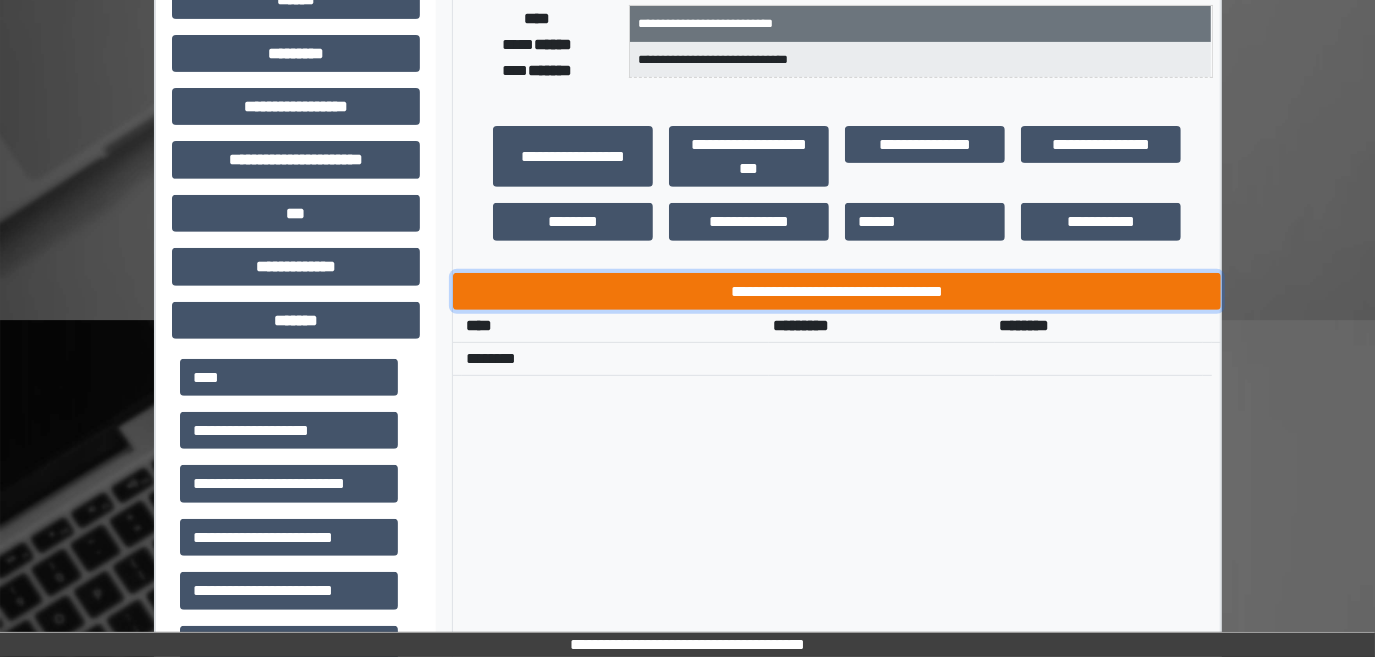 click on "**********" at bounding box center (837, 291) 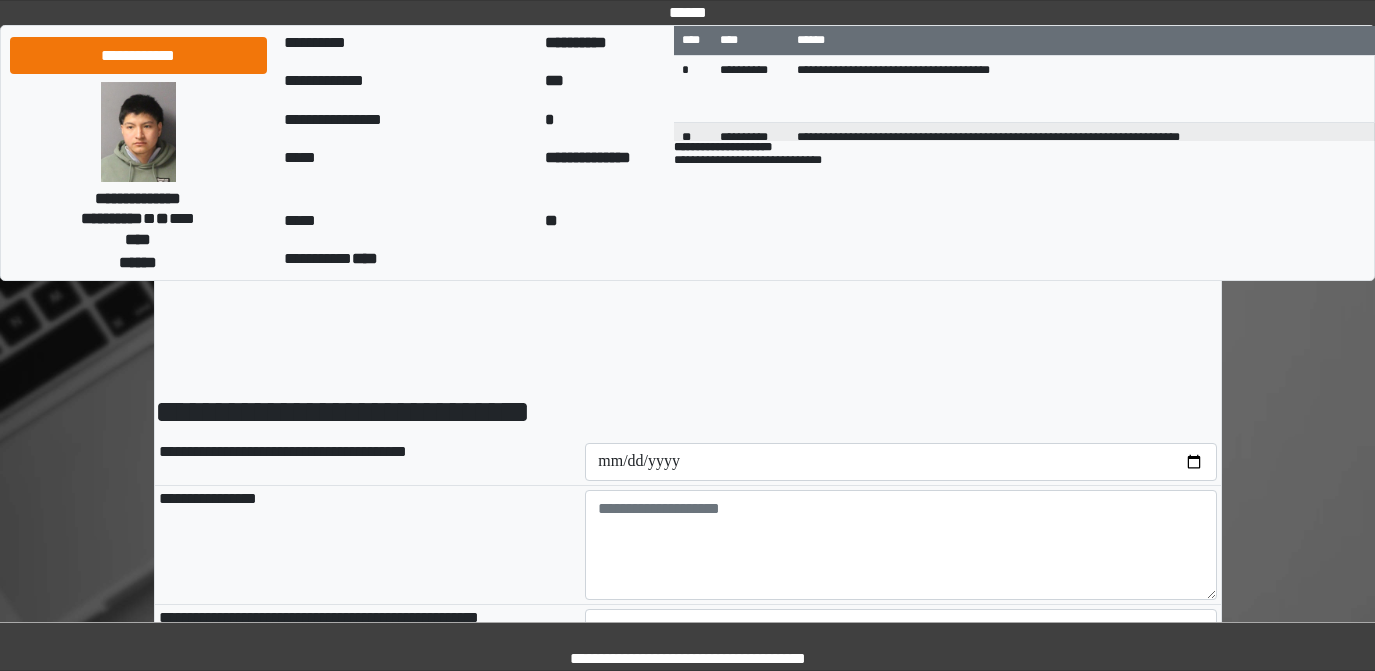 scroll, scrollTop: 0, scrollLeft: 0, axis: both 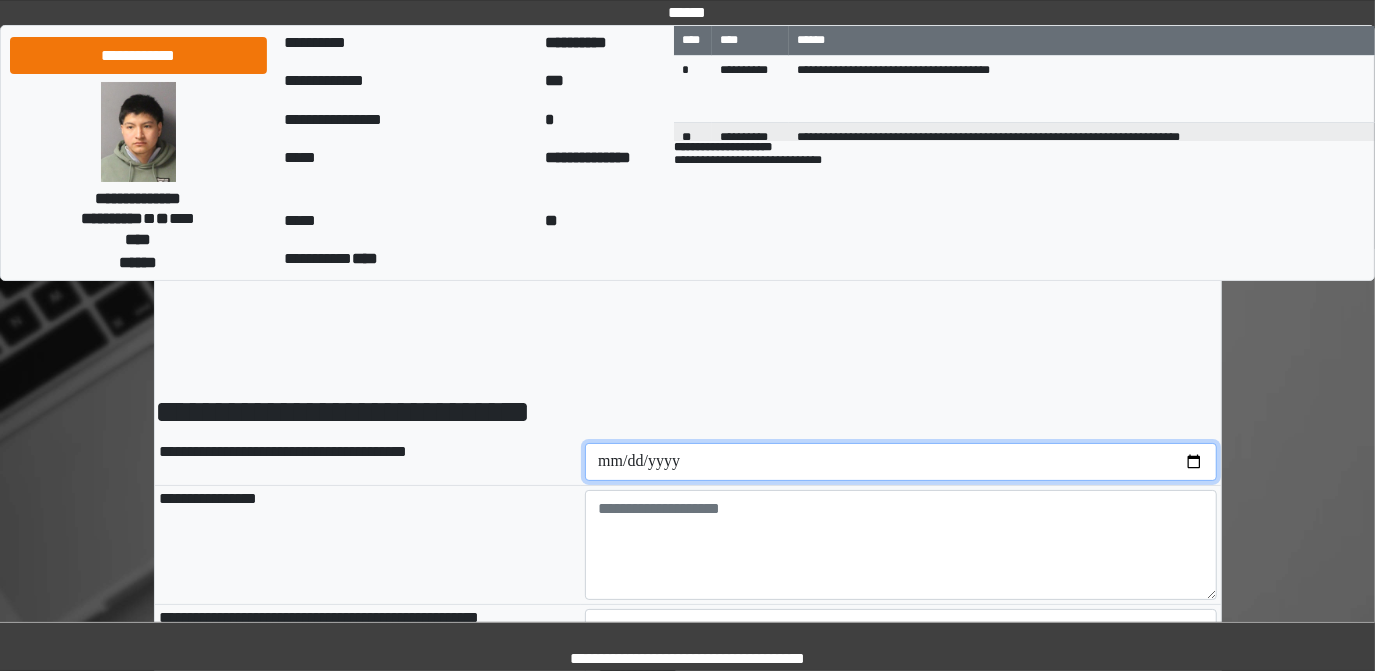 click at bounding box center [901, 462] 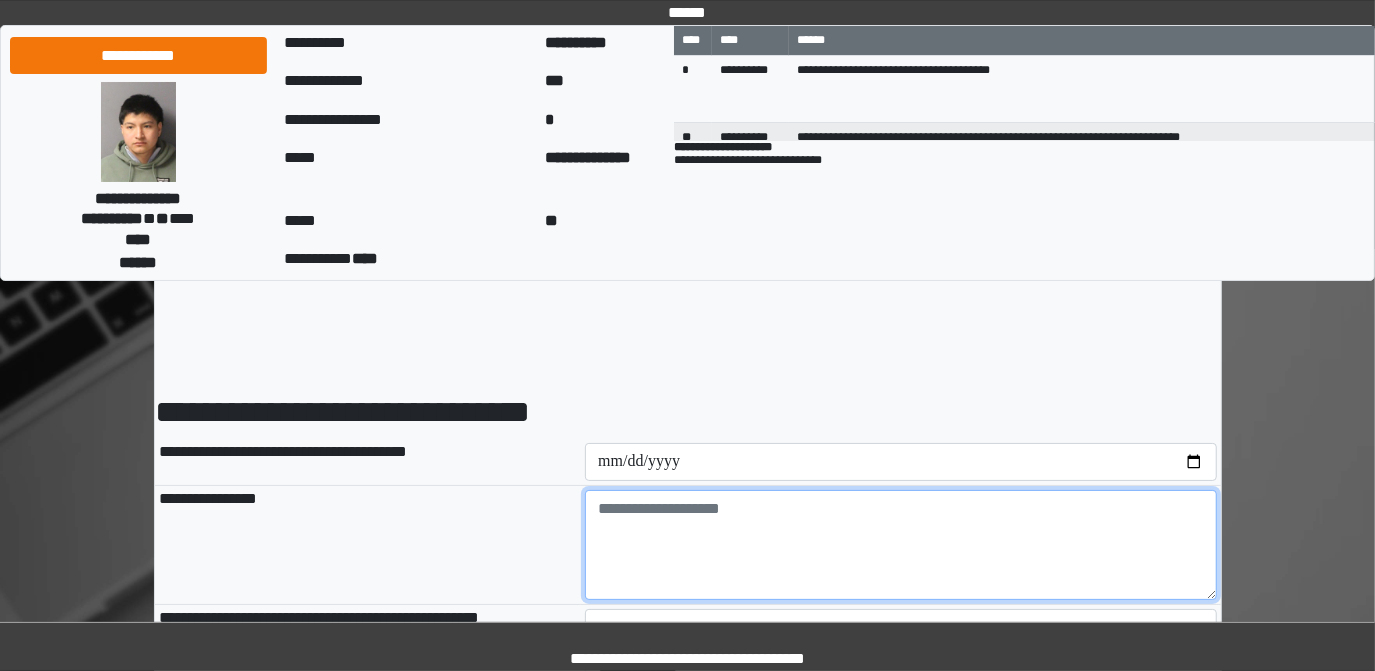 click at bounding box center [901, 545] 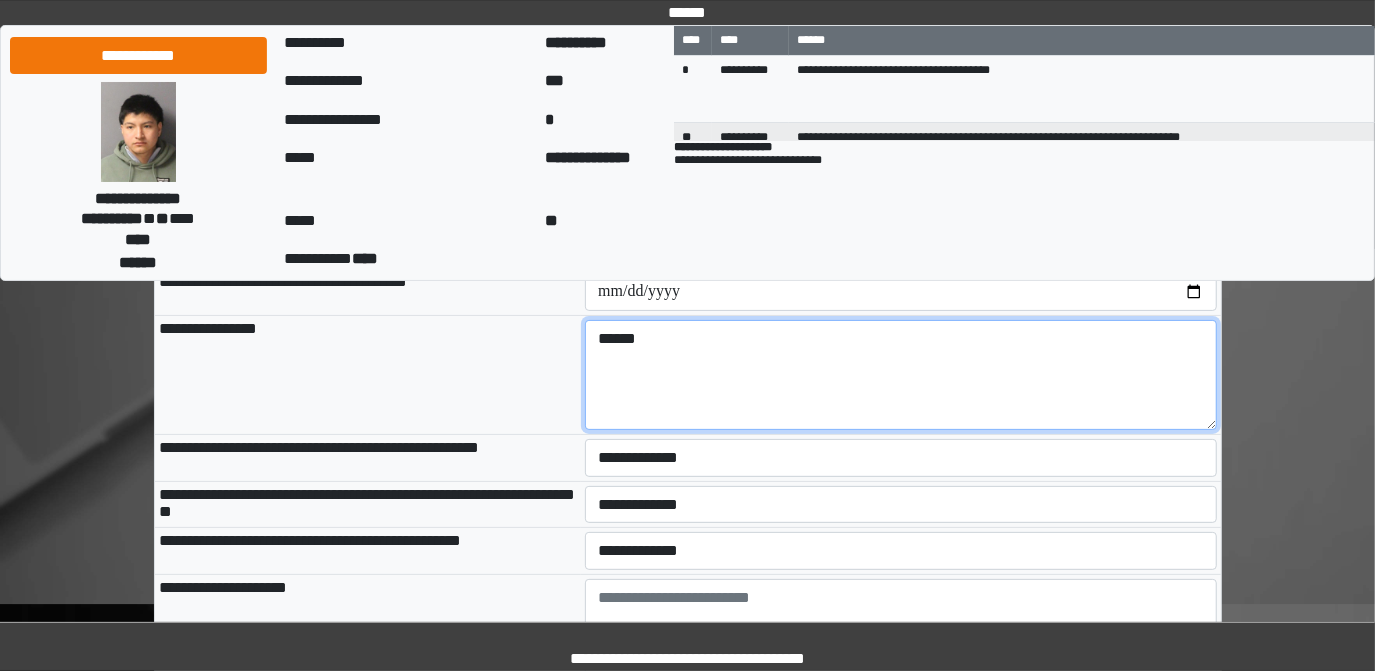 scroll, scrollTop: 181, scrollLeft: 0, axis: vertical 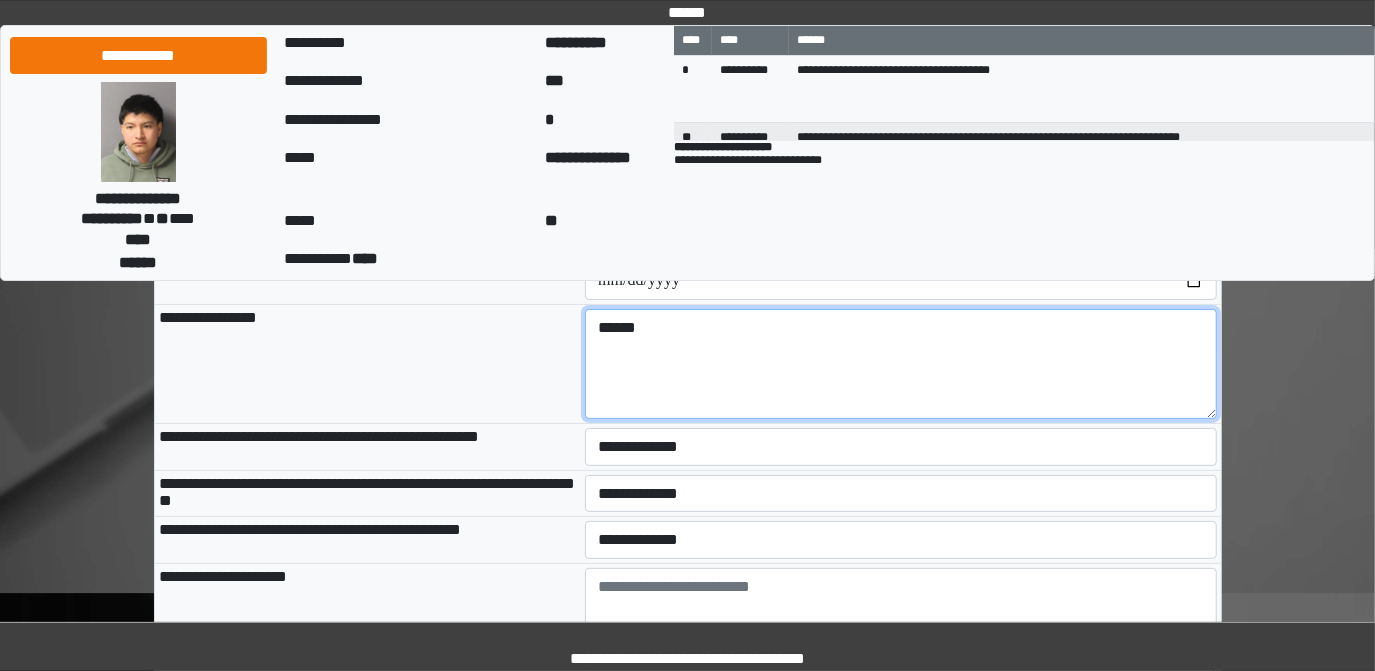 type on "******" 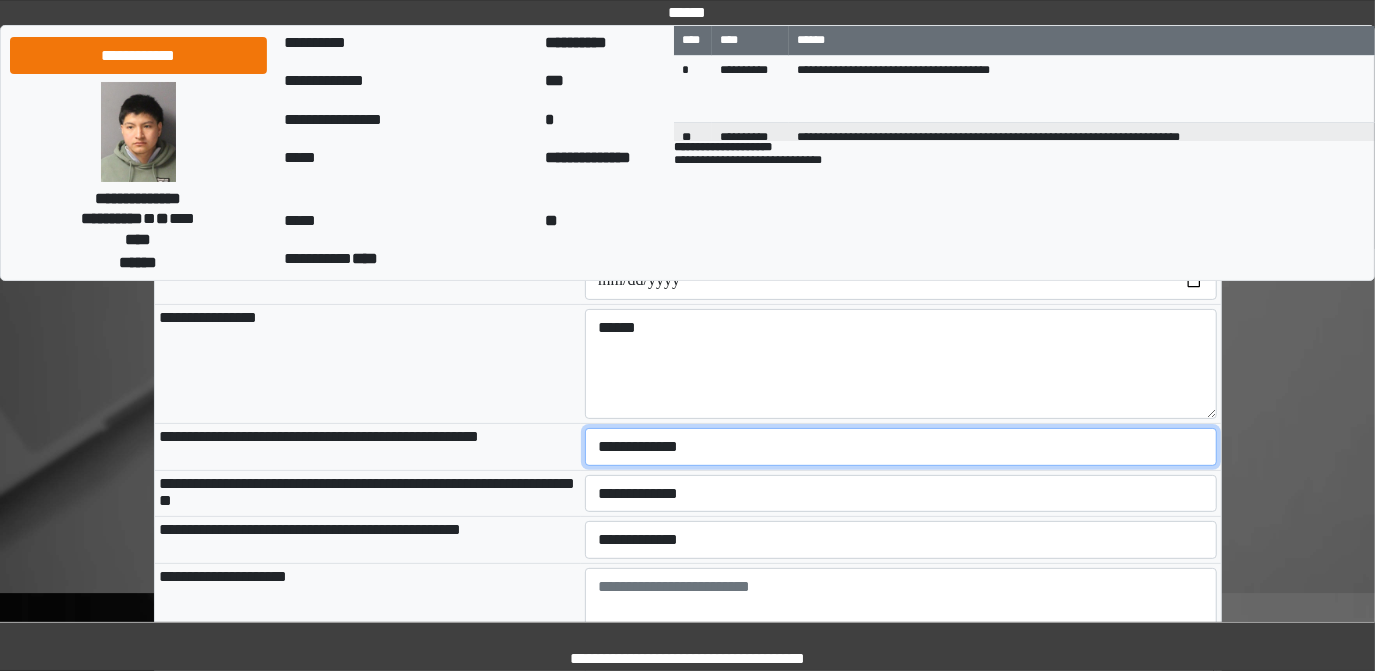 click on "**********" at bounding box center [901, 446] 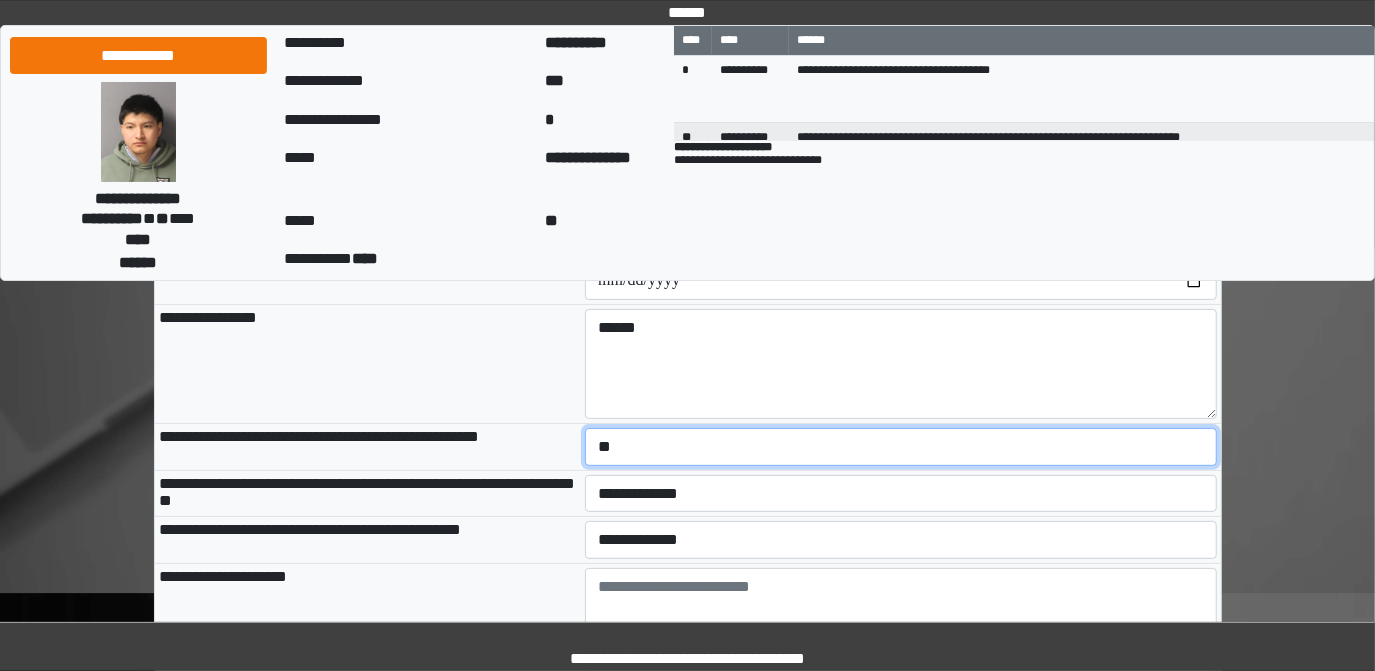 click on "**********" at bounding box center [901, 446] 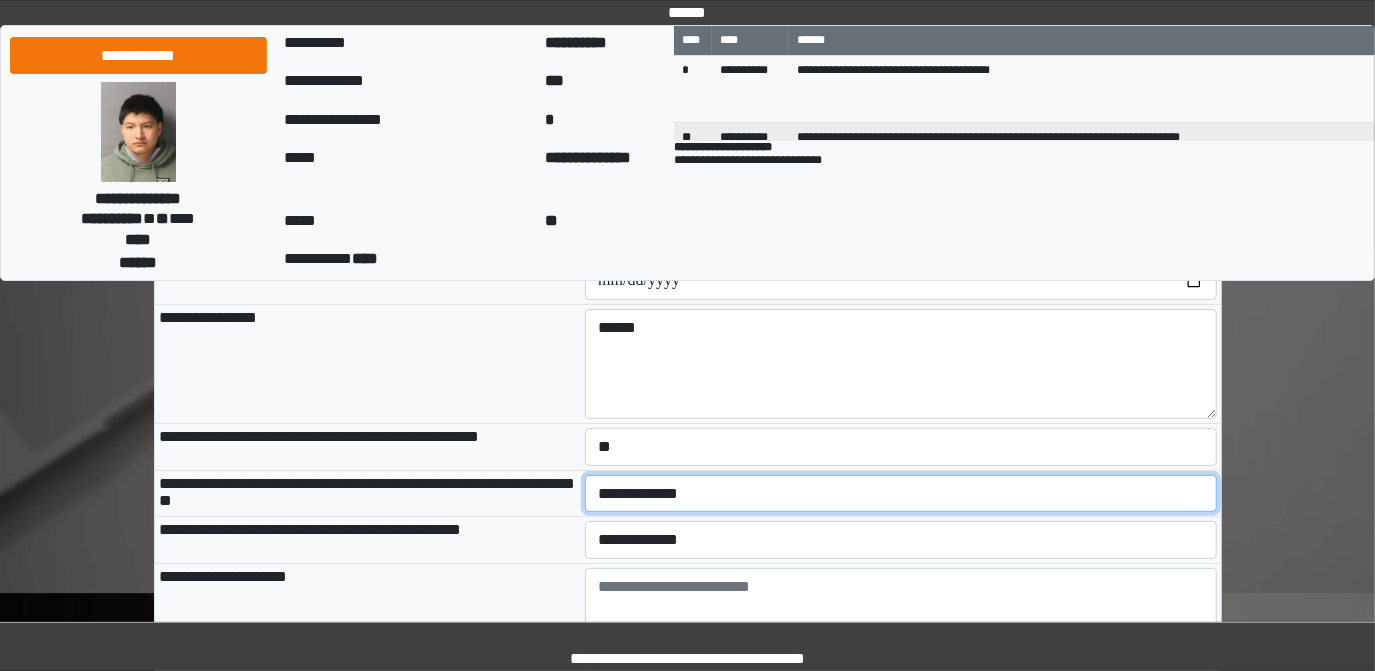 click on "**********" at bounding box center [901, 493] 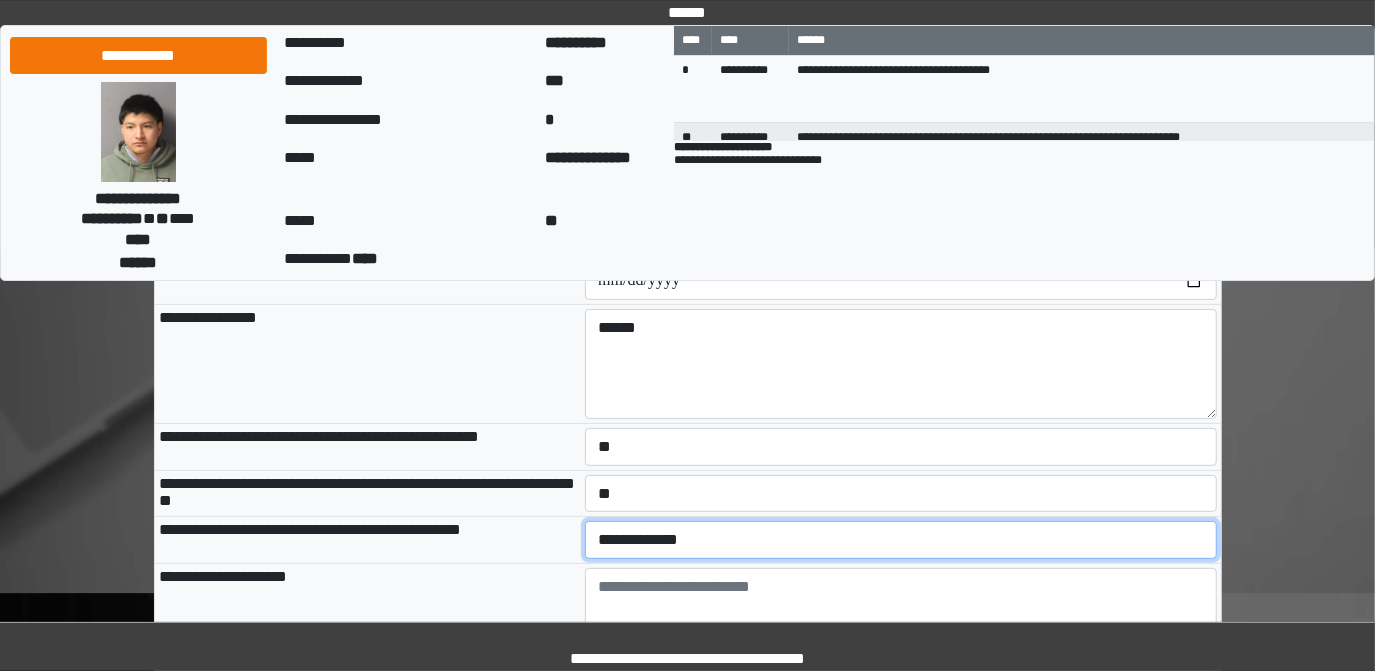 click on "**********" at bounding box center [901, 539] 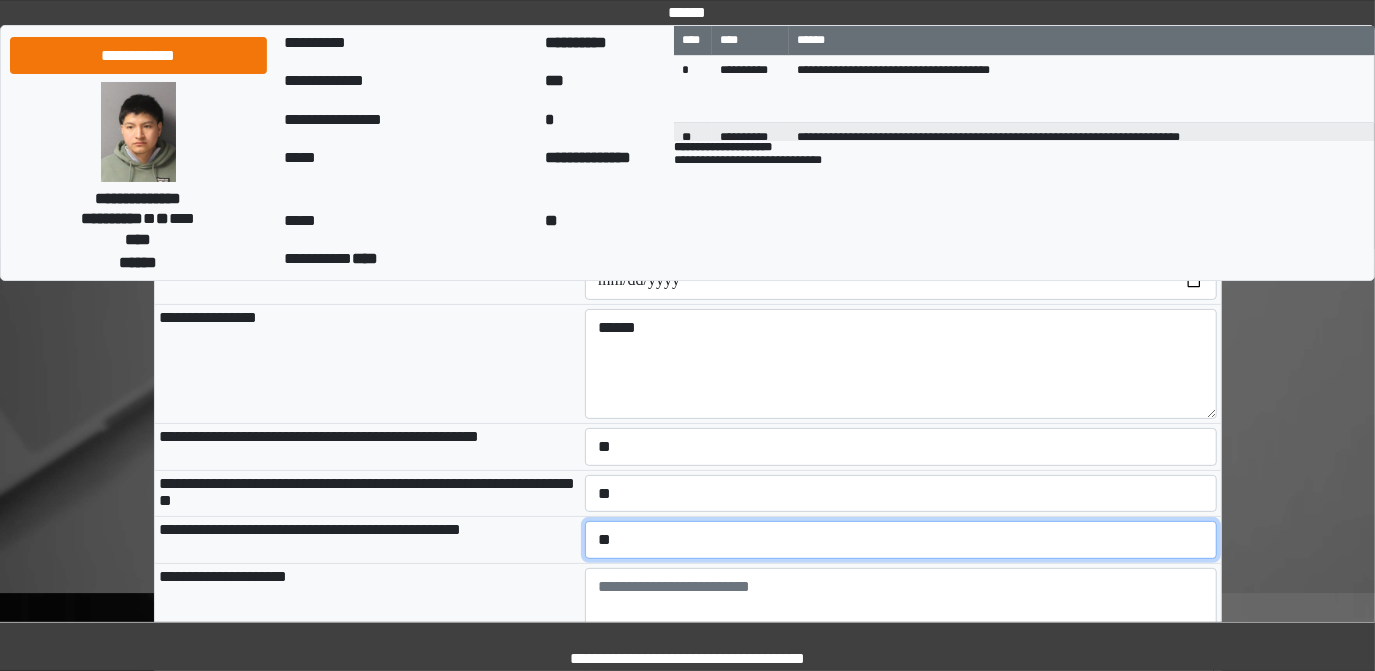 click on "**********" at bounding box center (901, 539) 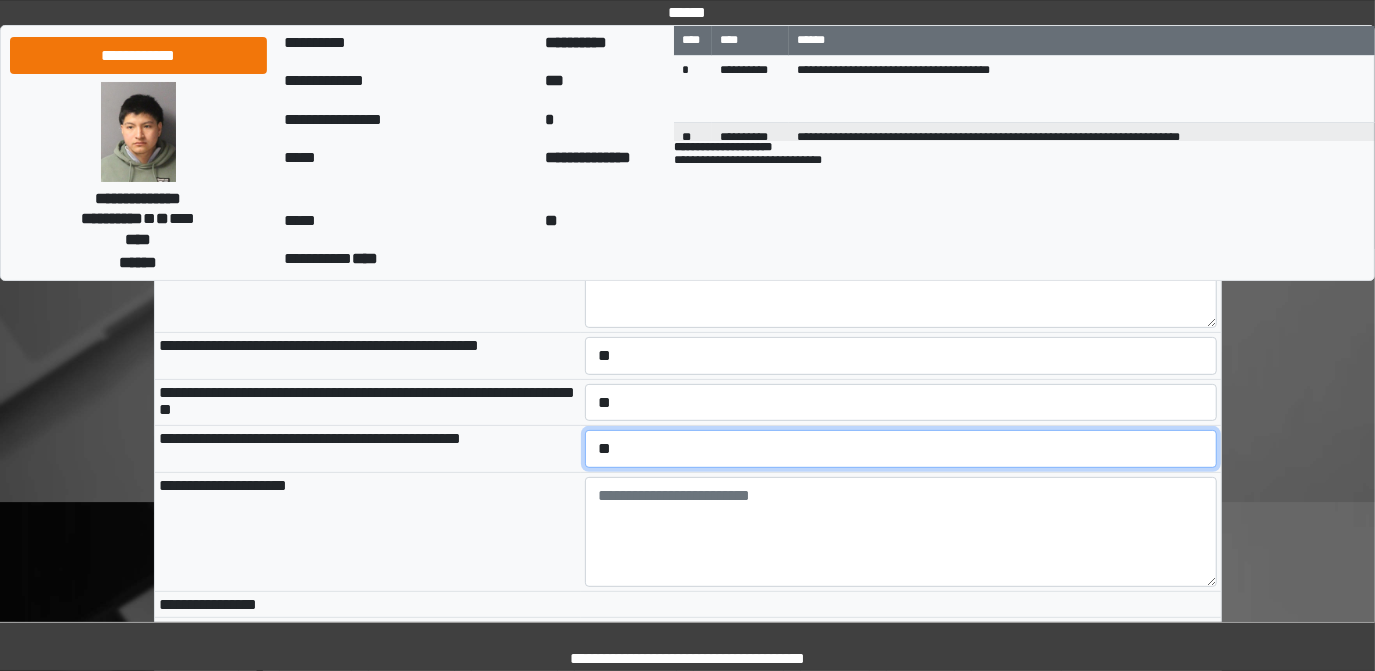 scroll, scrollTop: 272, scrollLeft: 0, axis: vertical 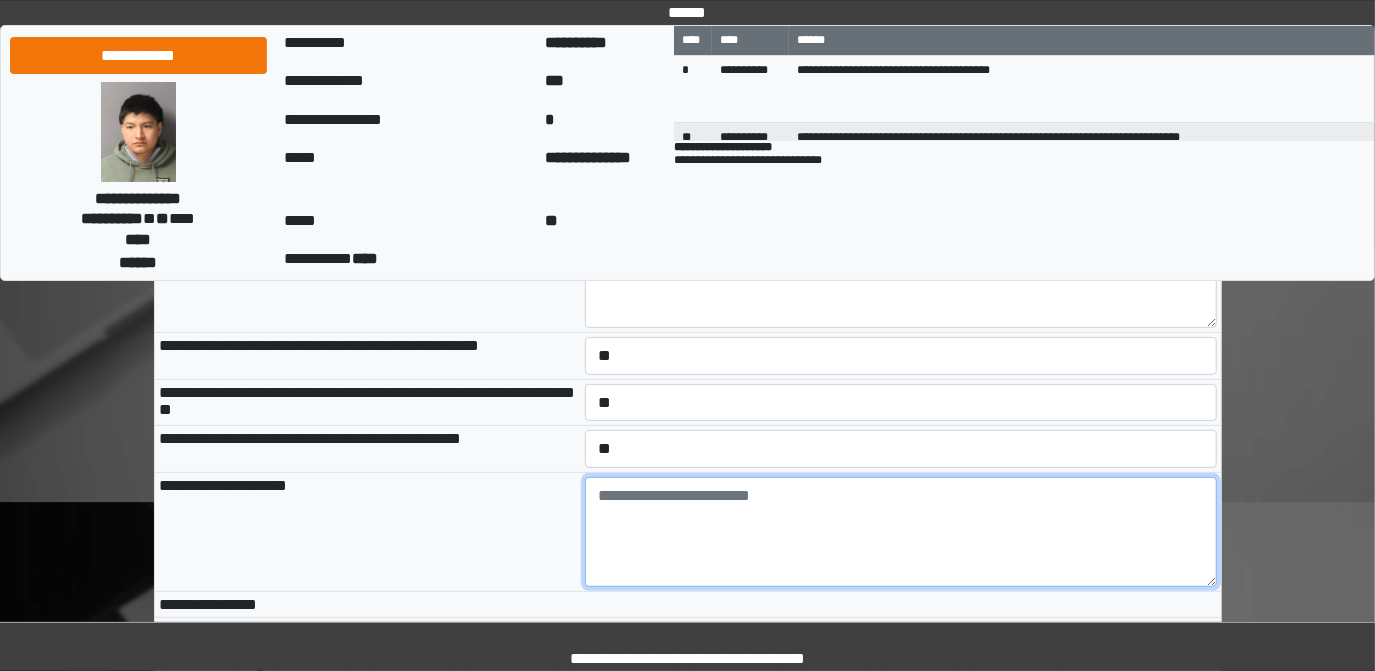 click at bounding box center [901, 532] 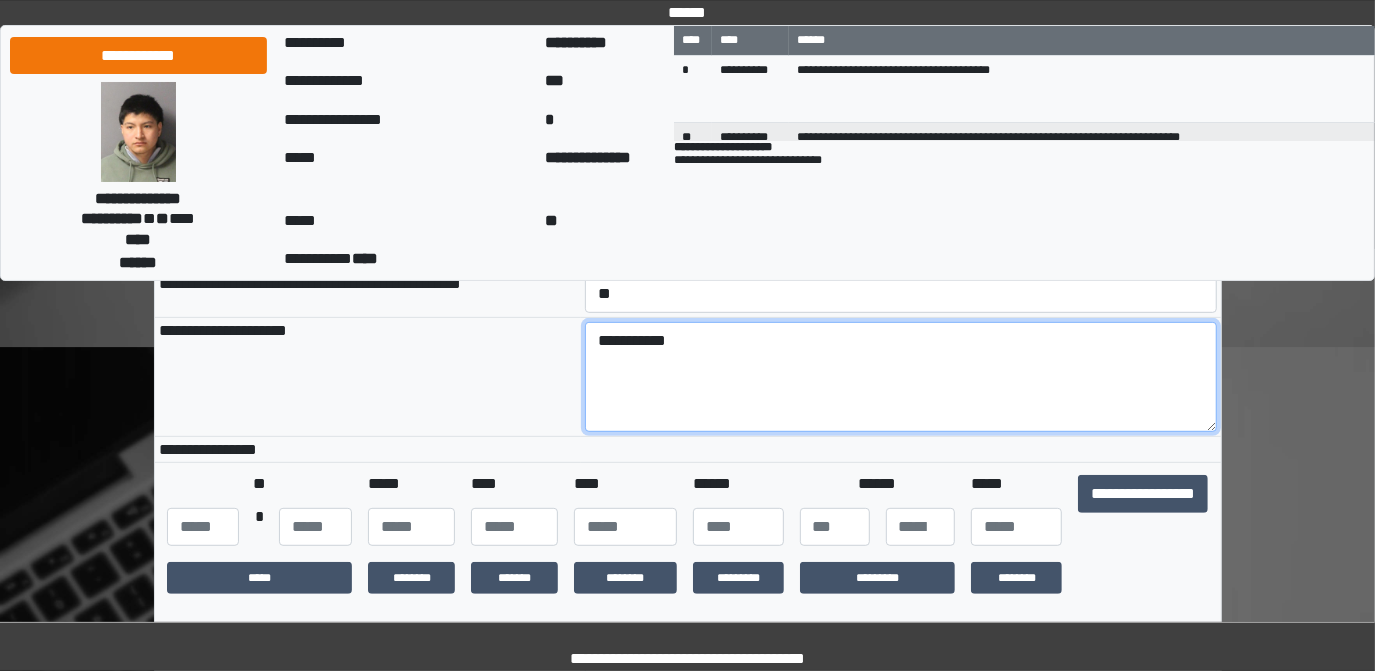 scroll, scrollTop: 454, scrollLeft: 0, axis: vertical 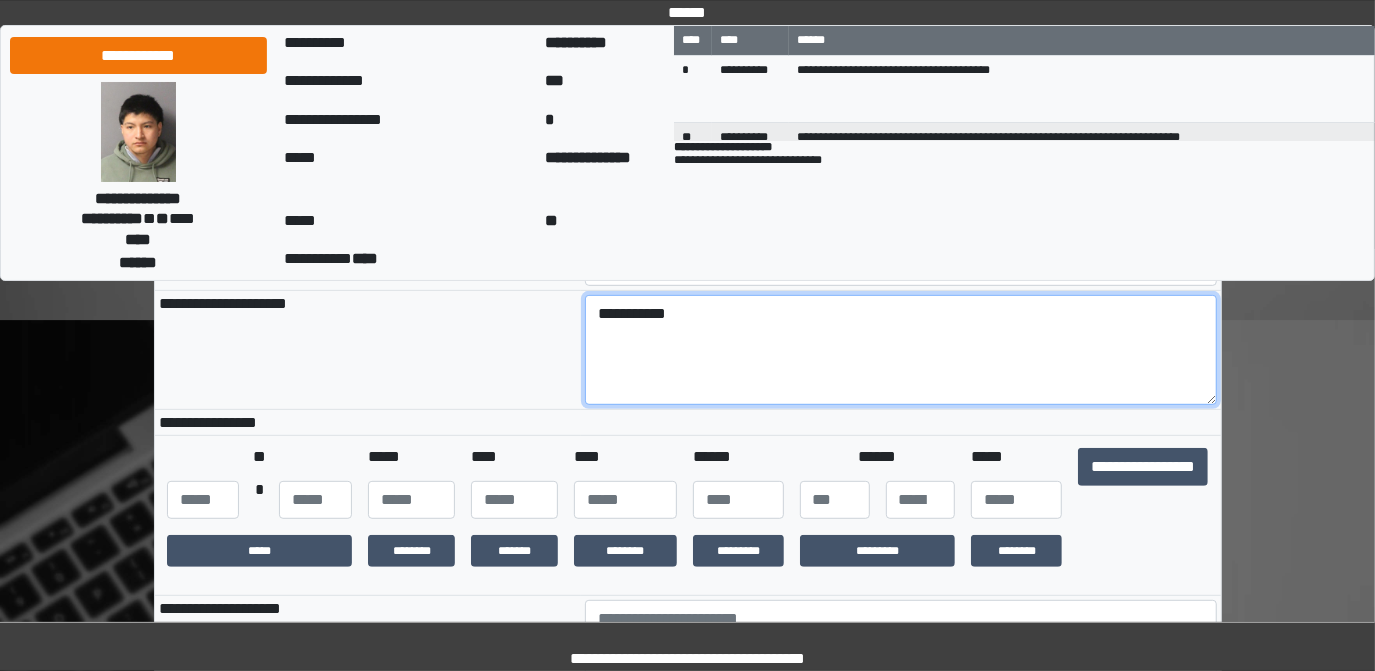 type on "**********" 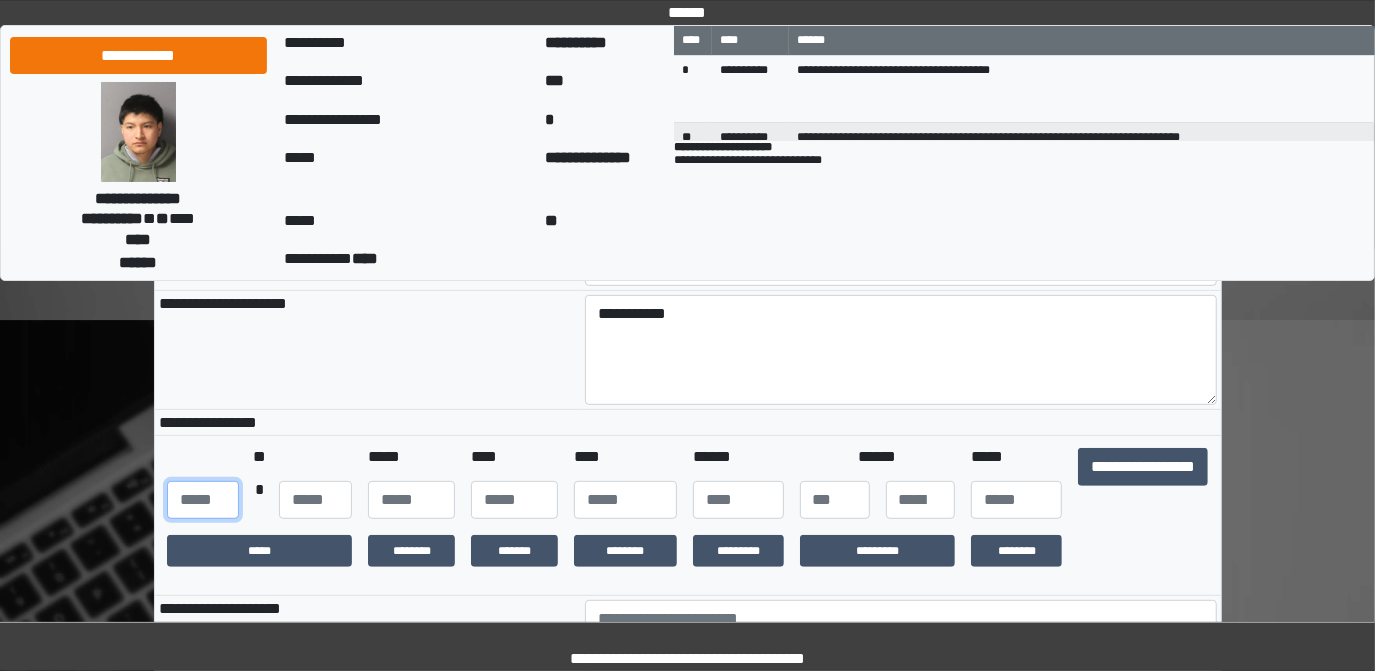 click at bounding box center [203, 500] 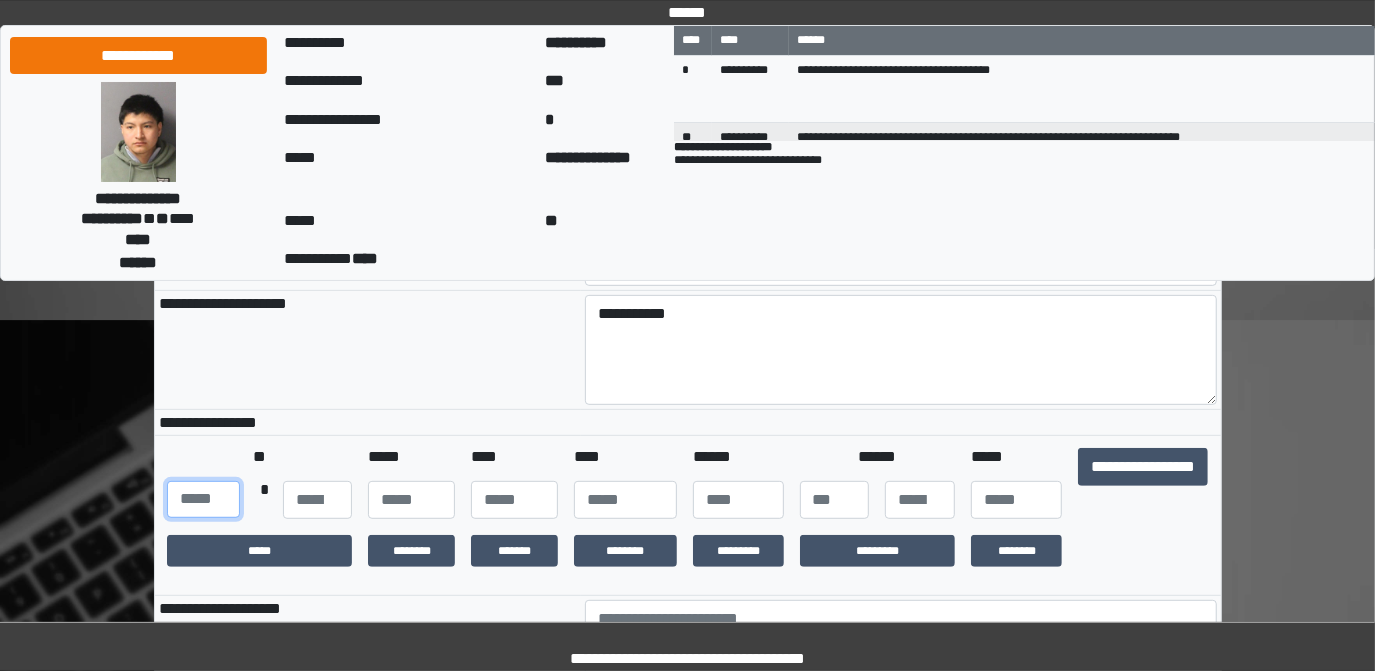 scroll, scrollTop: 0, scrollLeft: 0, axis: both 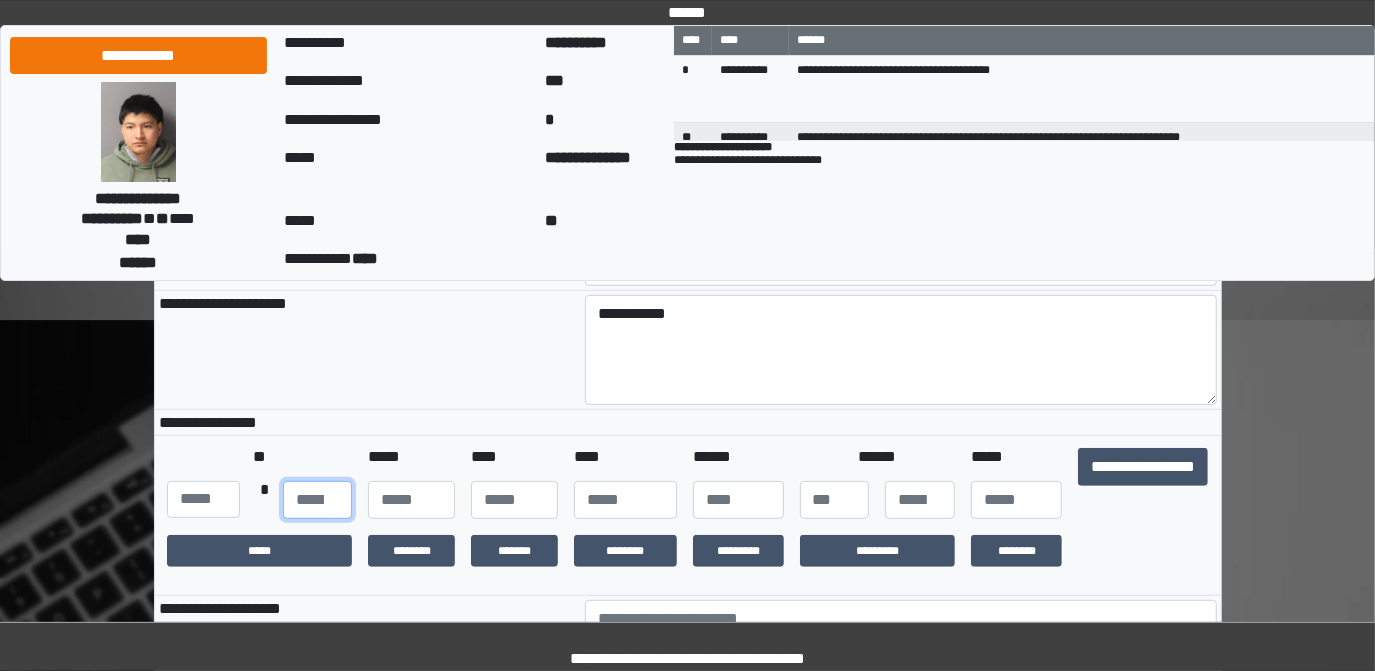 type on "**" 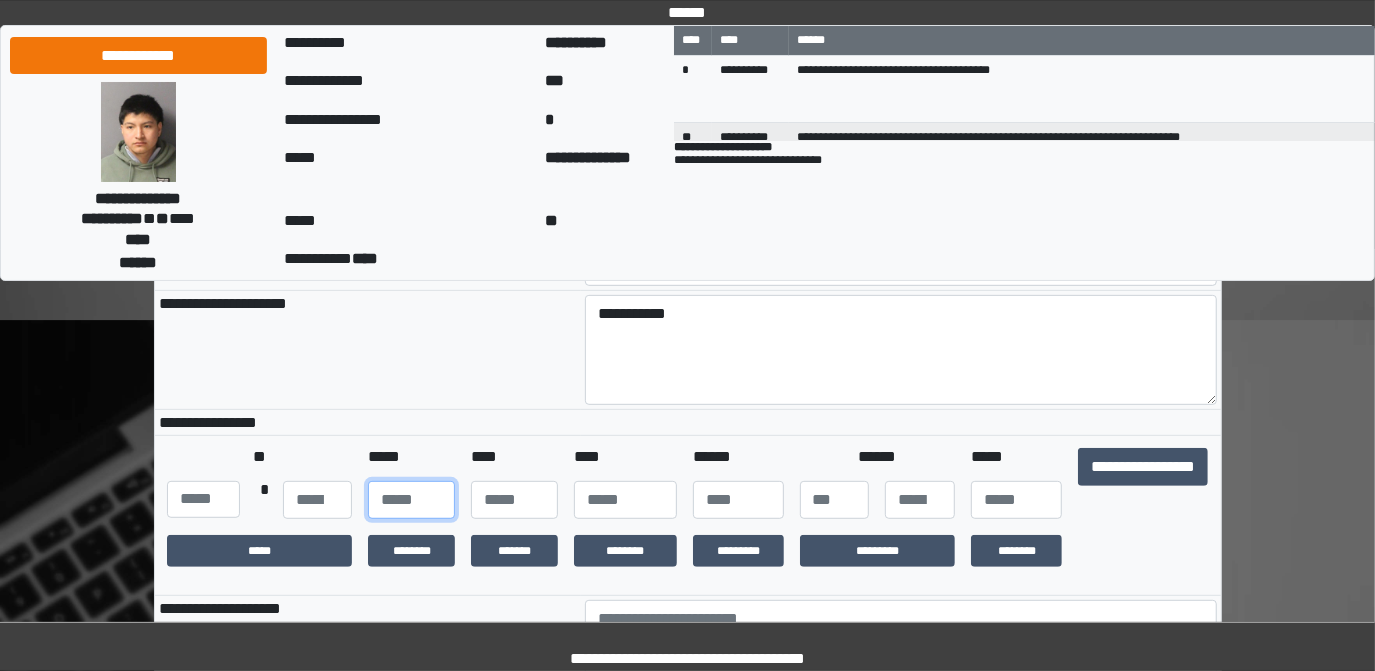 click on "*" at bounding box center (411, 500) 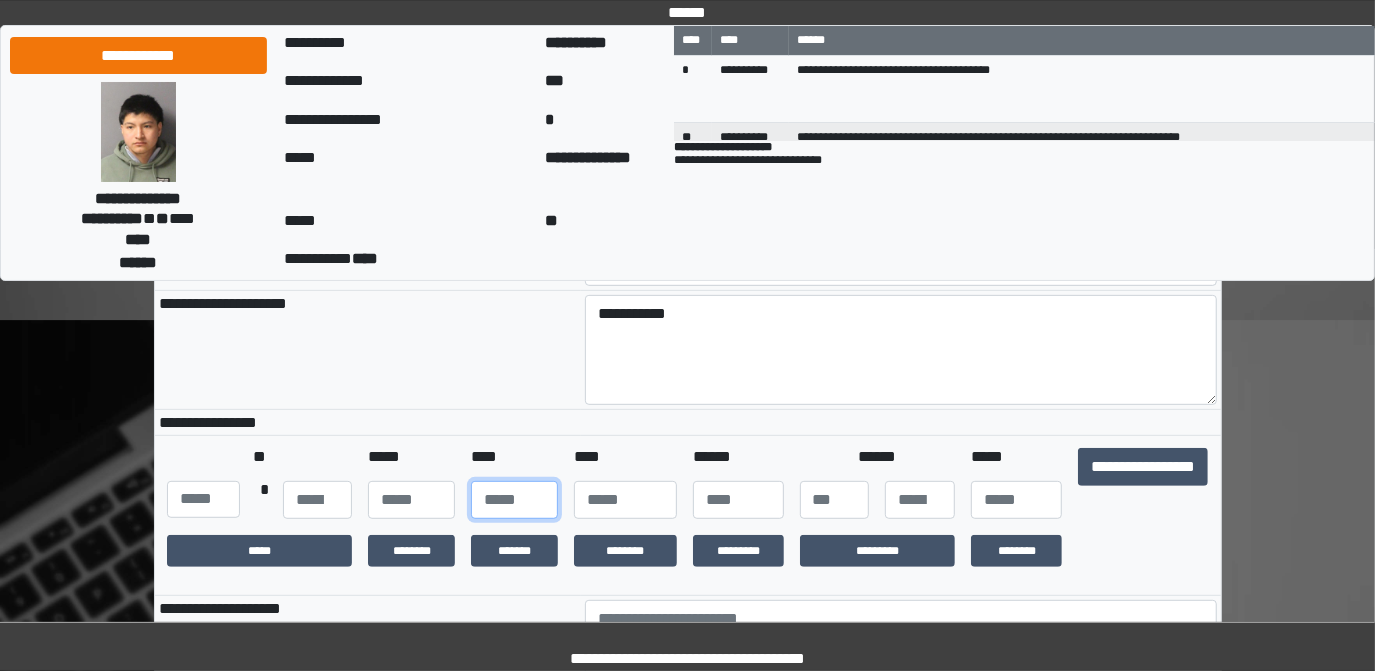 click at bounding box center [514, 500] 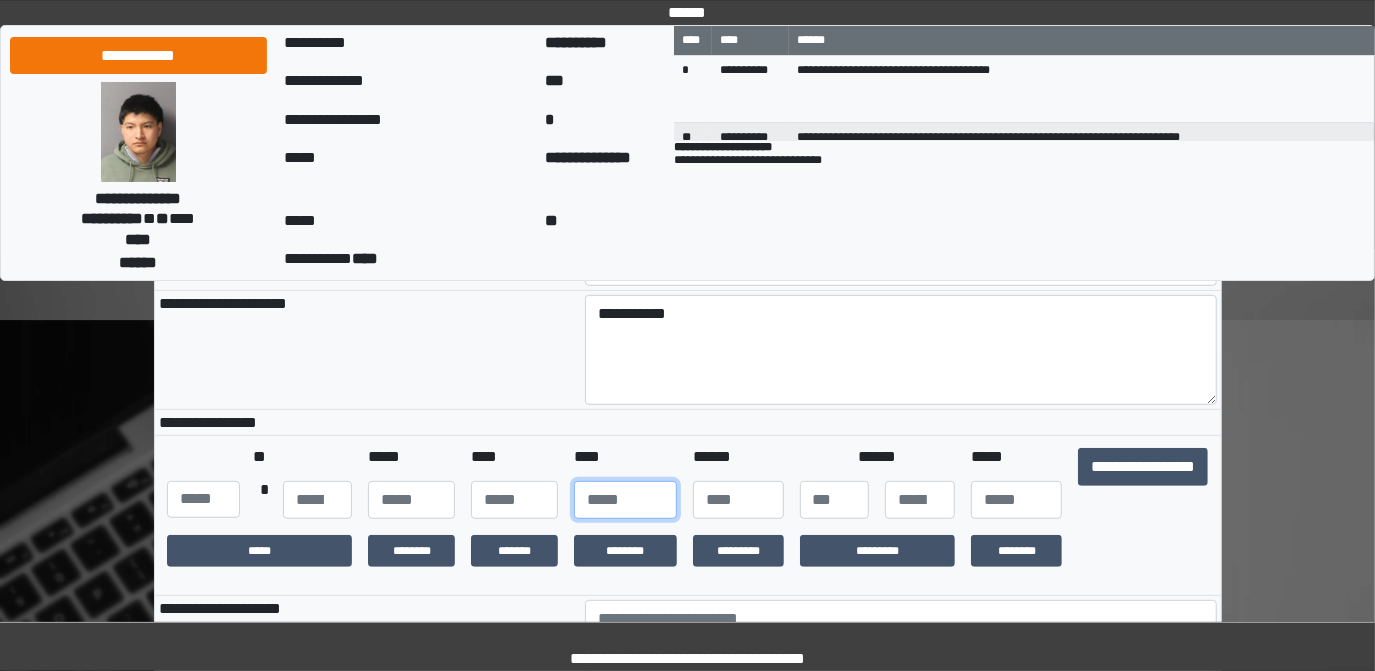 click at bounding box center (625, 500) 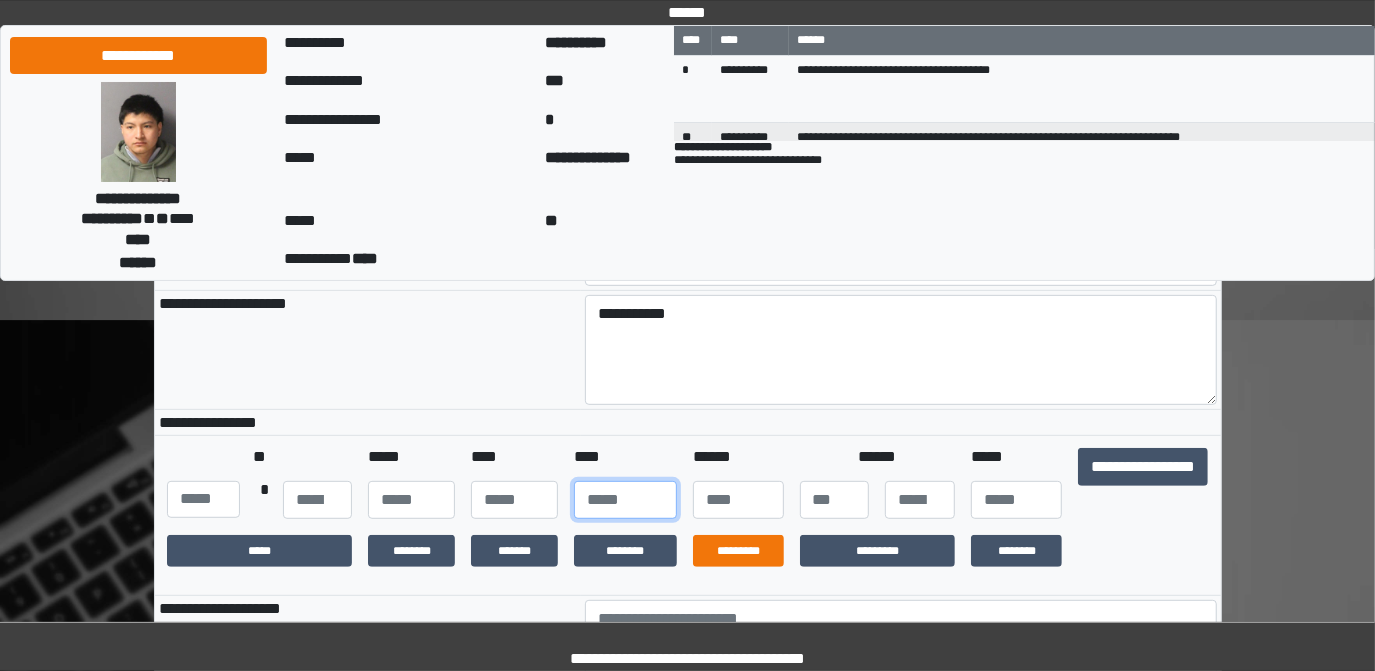 type on "*****" 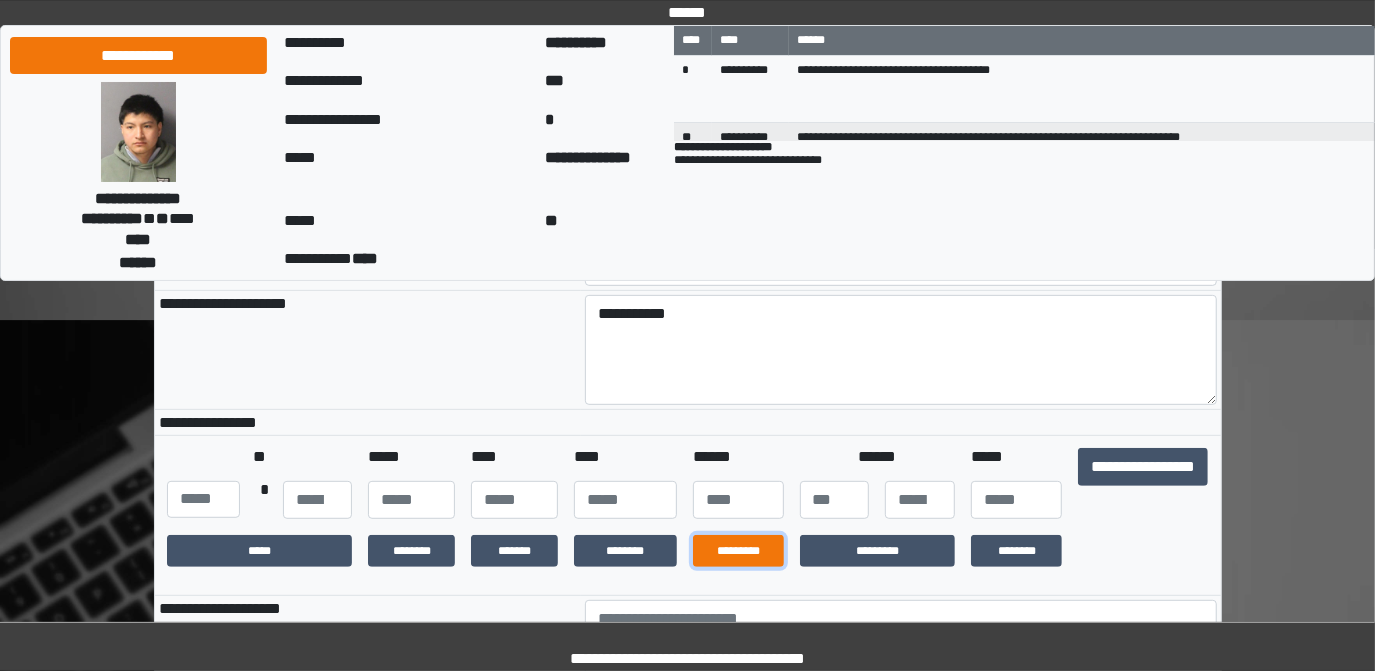 click on "*********" at bounding box center (738, 551) 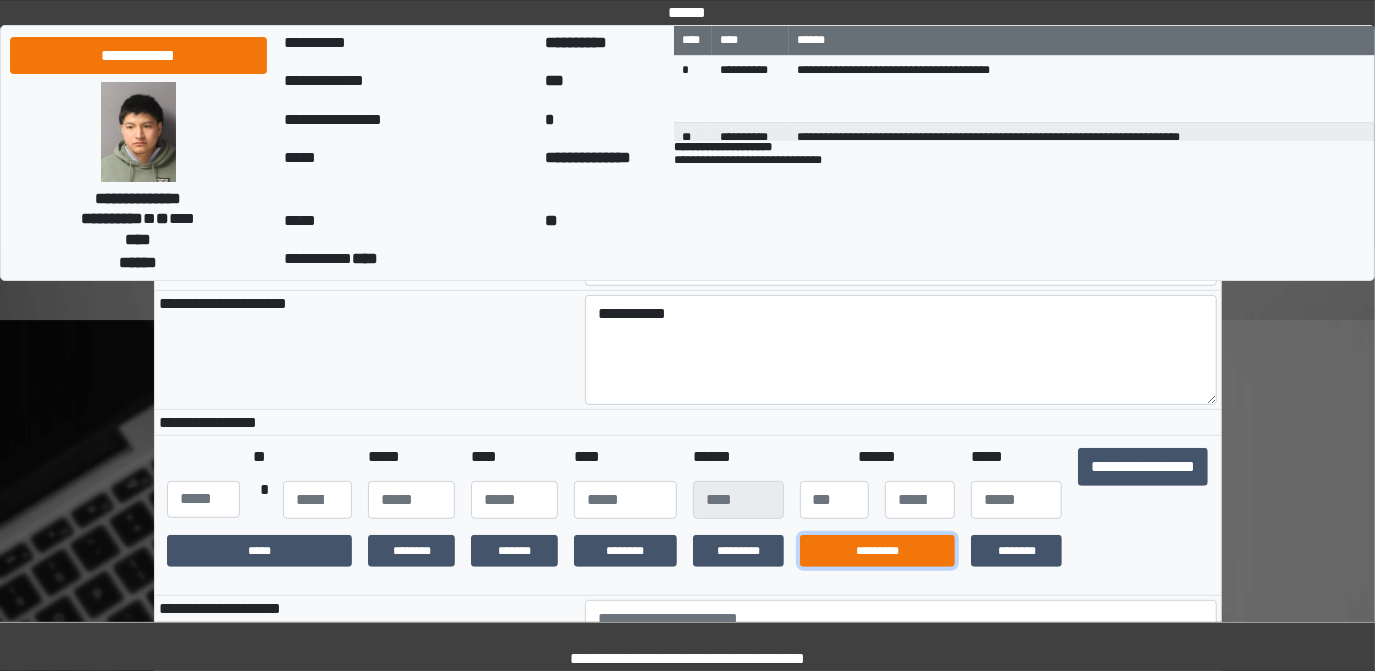 click on "*********" at bounding box center [878, 551] 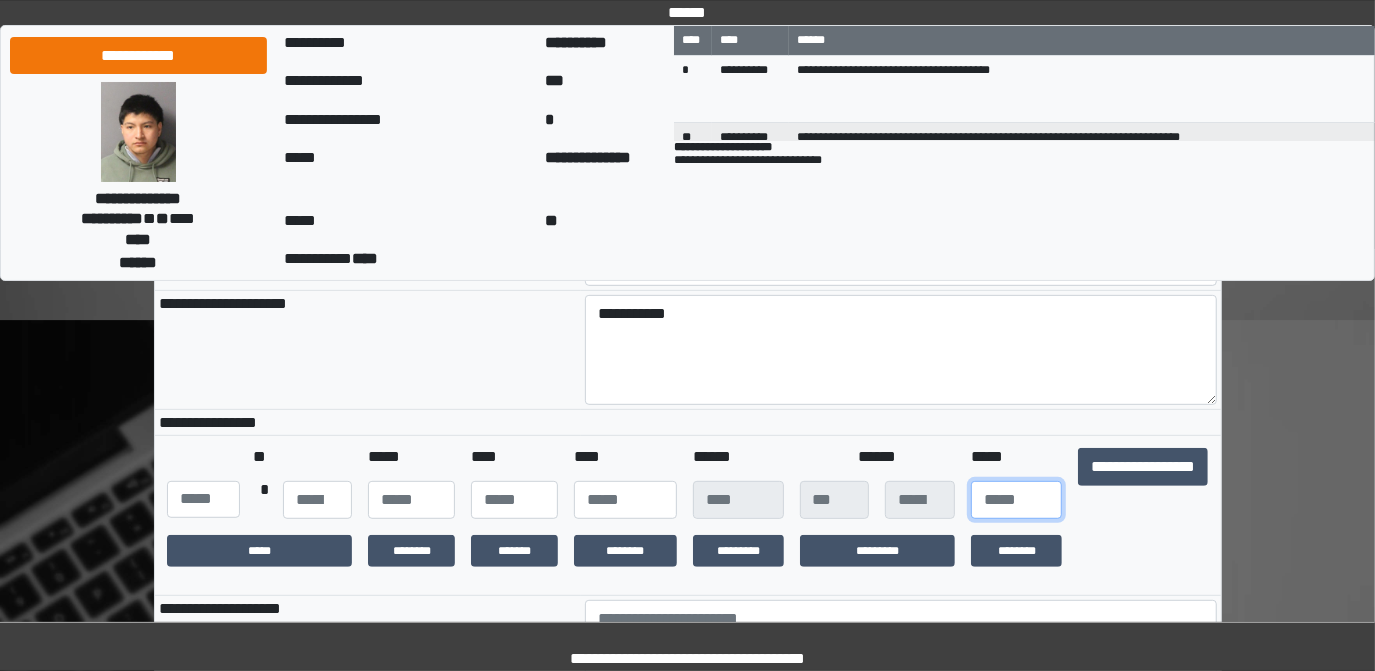 click at bounding box center [1016, 500] 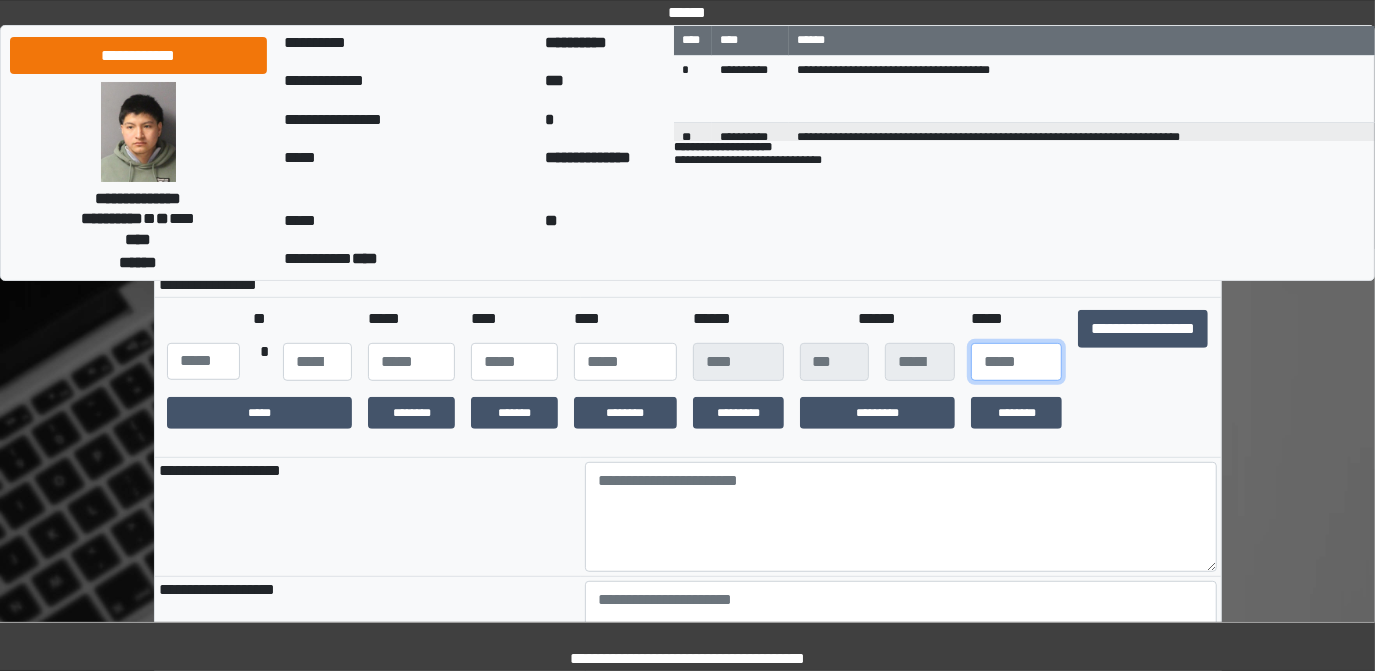 scroll, scrollTop: 545, scrollLeft: 0, axis: vertical 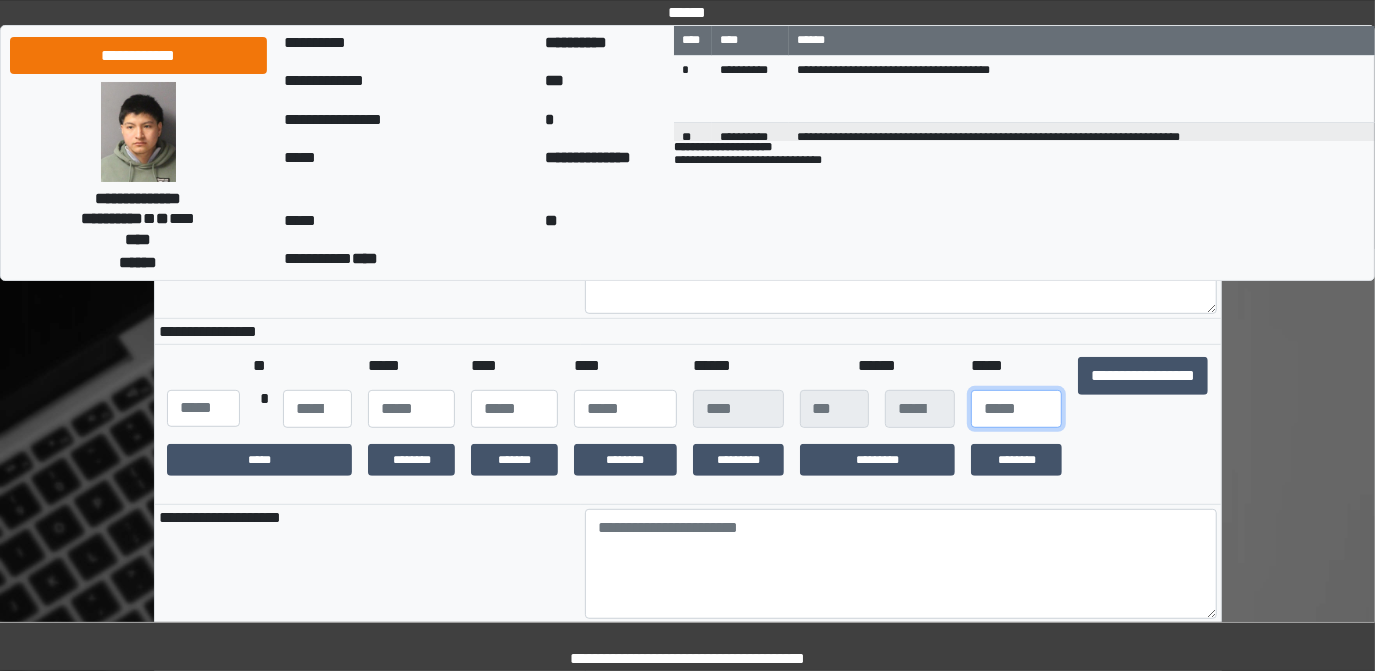 type on "**" 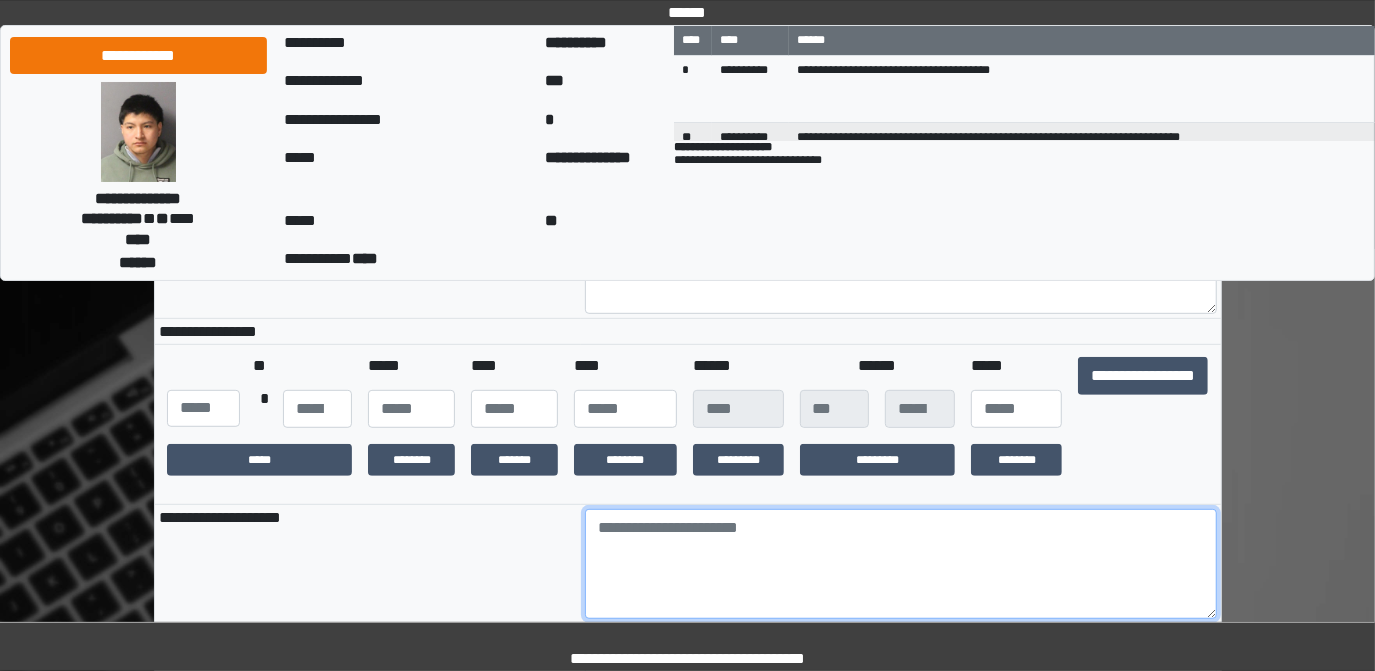 click on "**********" at bounding box center [688, 1075] 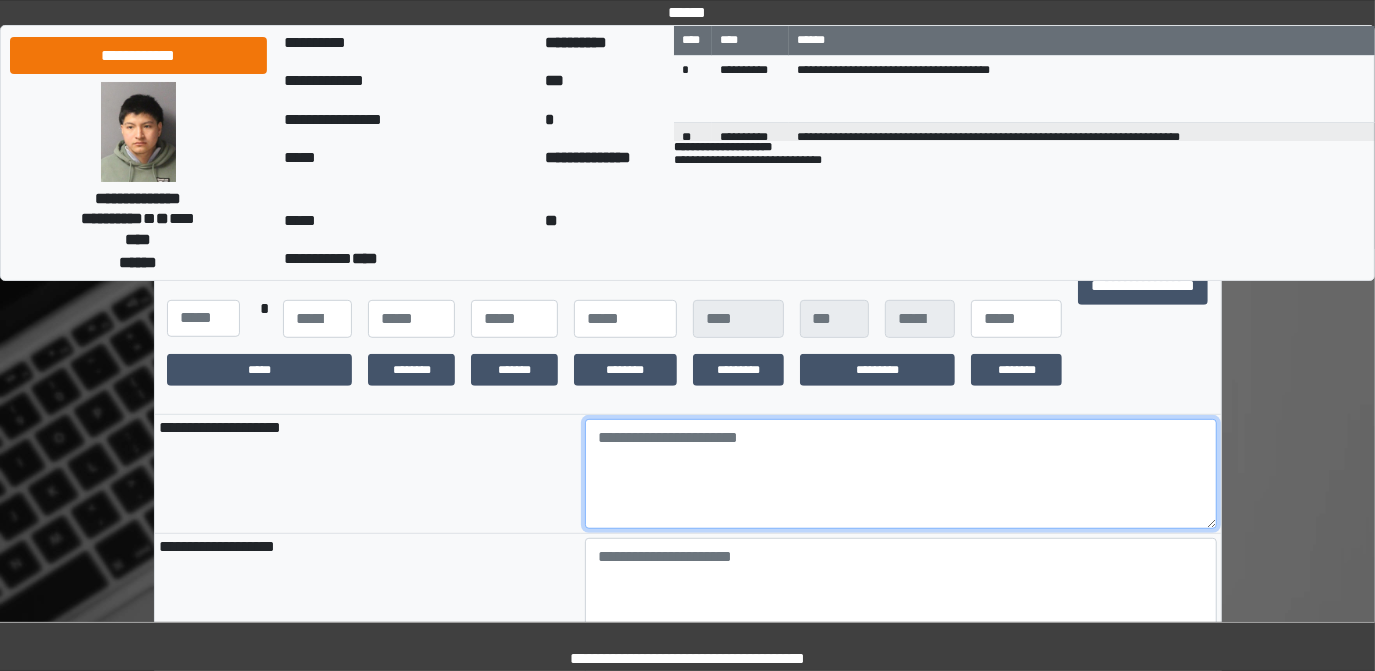 scroll, scrollTop: 636, scrollLeft: 0, axis: vertical 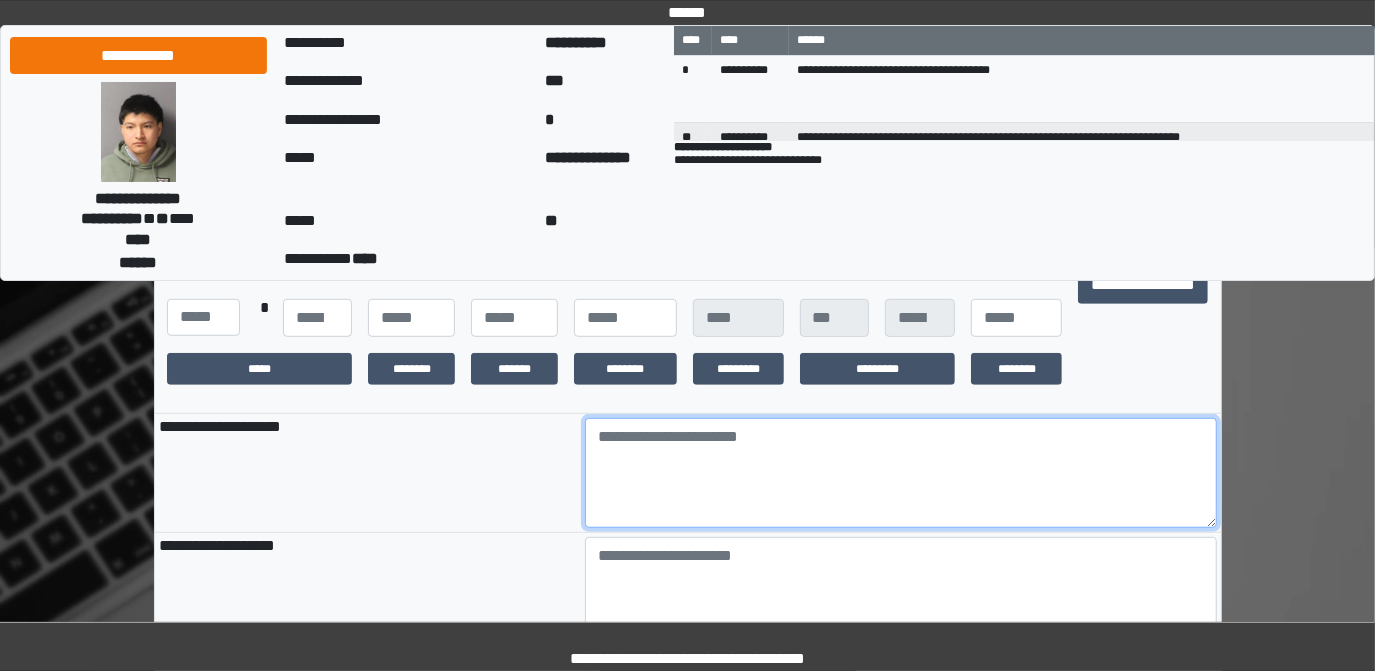 click at bounding box center (901, 473) 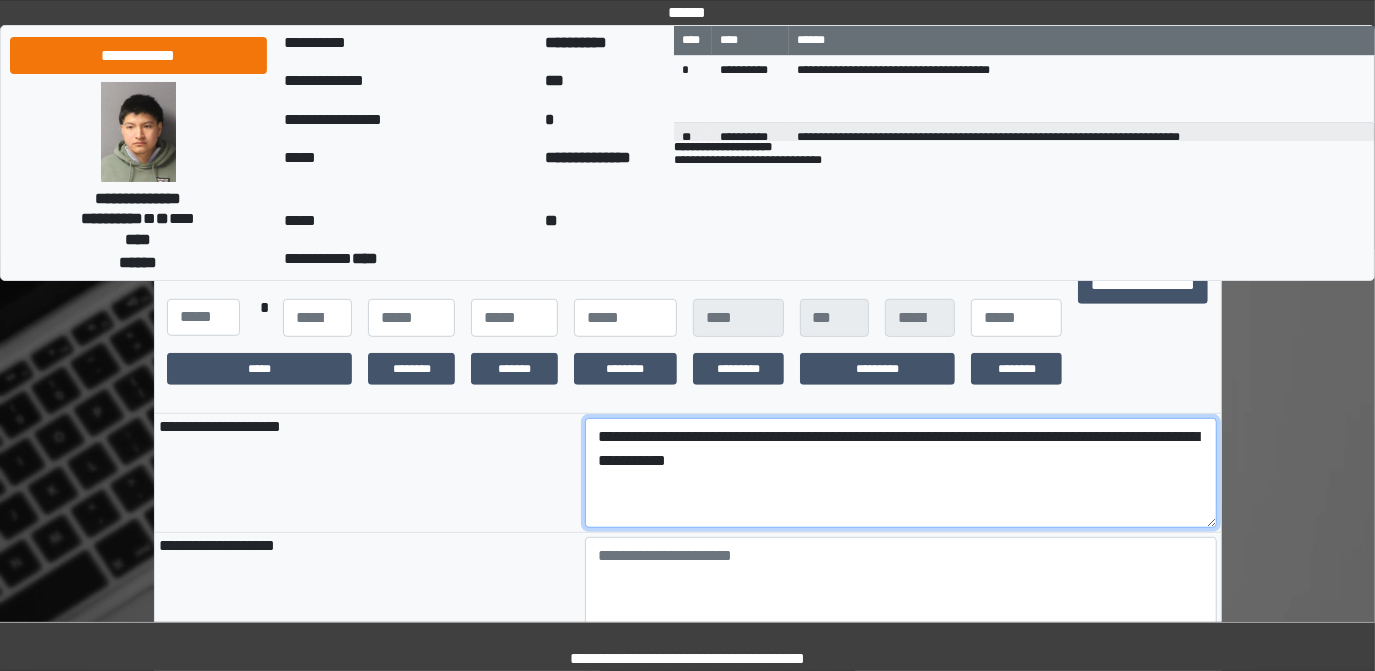 type on "**********" 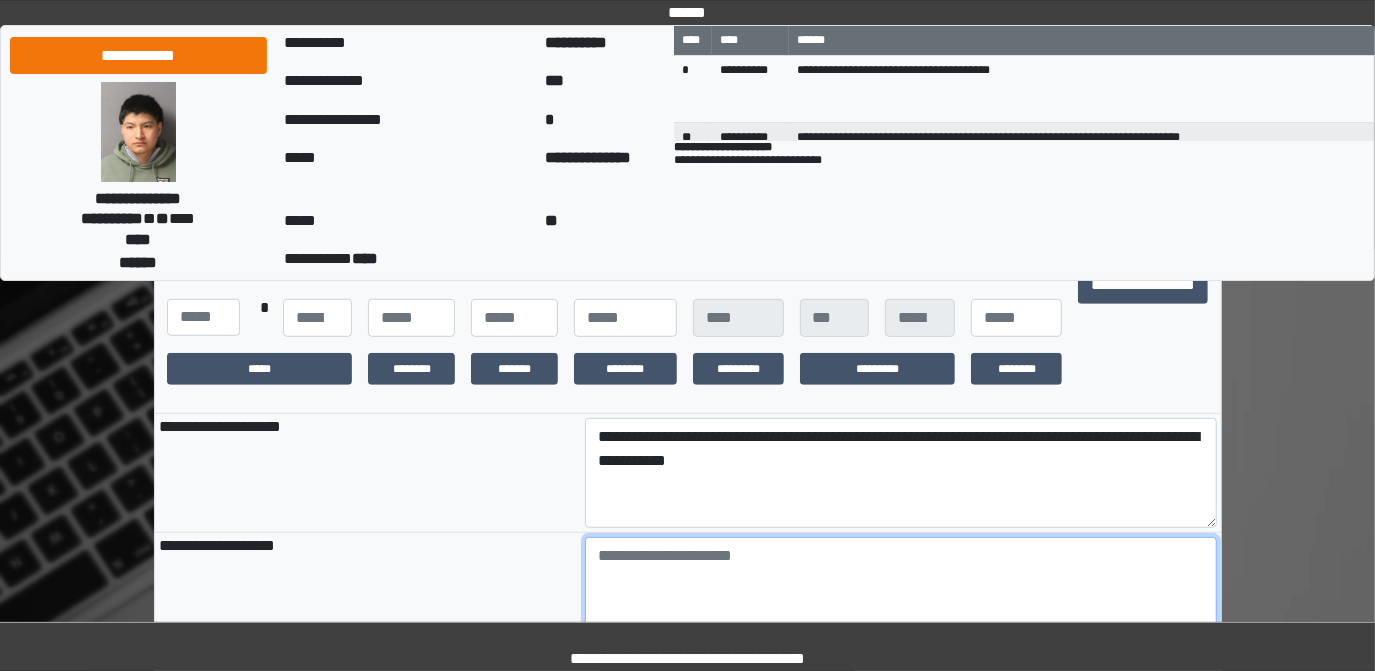 click at bounding box center [901, 592] 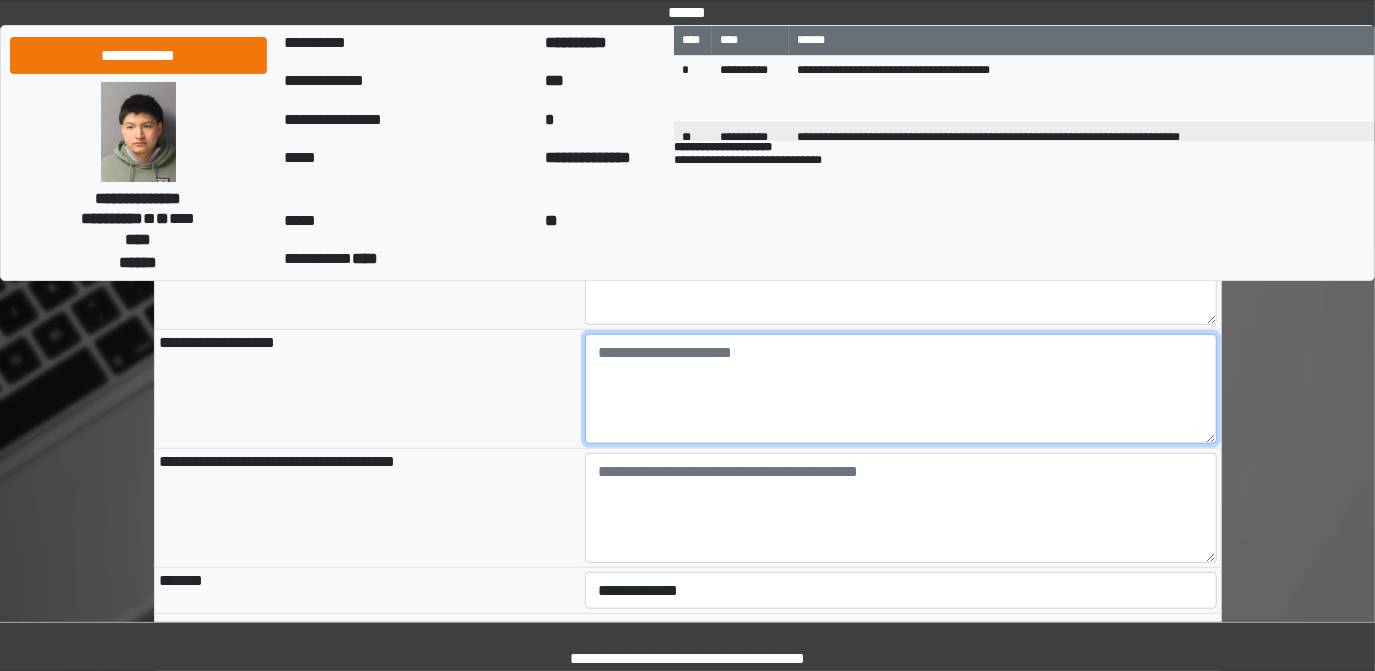 scroll, scrollTop: 909, scrollLeft: 0, axis: vertical 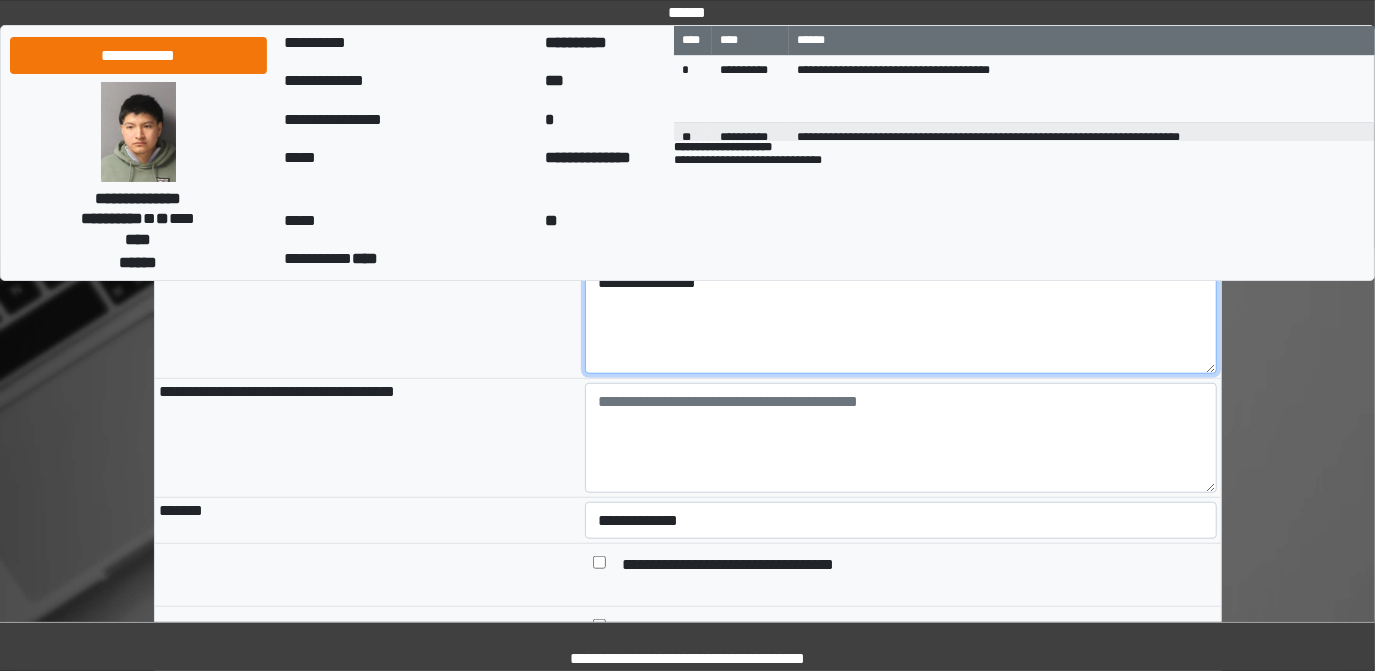 type on "**********" 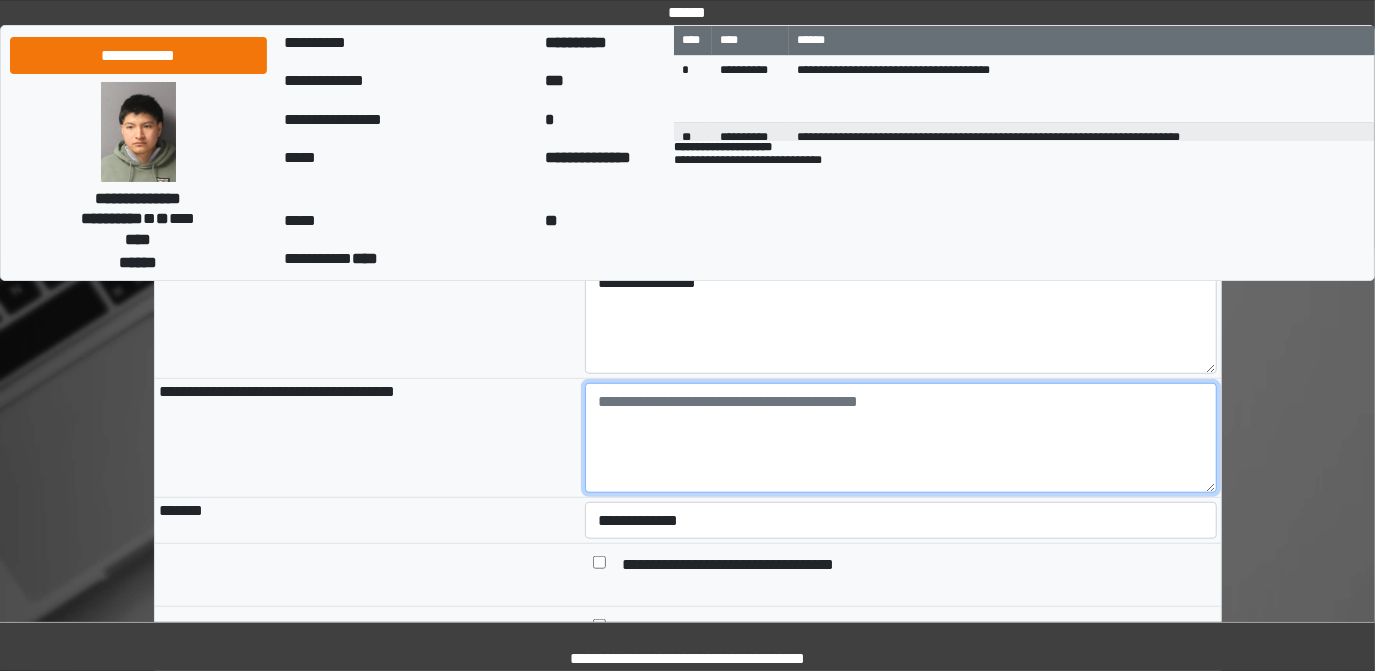 click at bounding box center (901, 438) 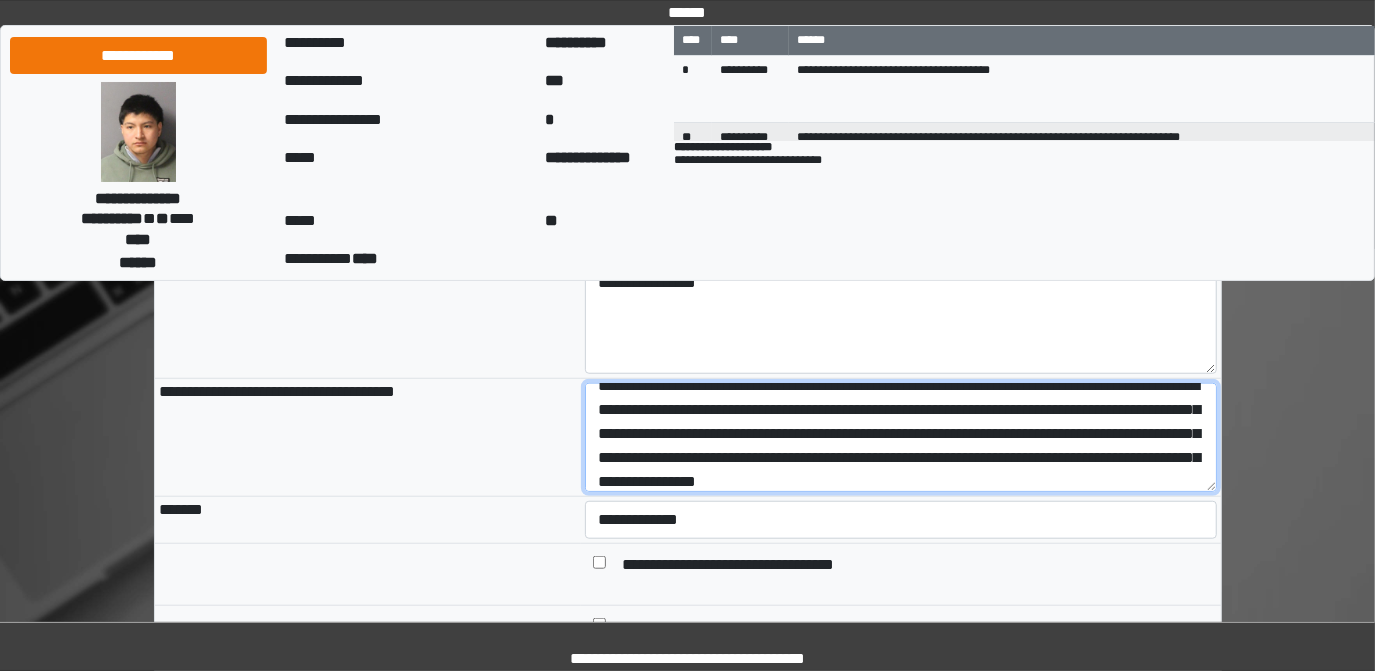 scroll, scrollTop: 40, scrollLeft: 0, axis: vertical 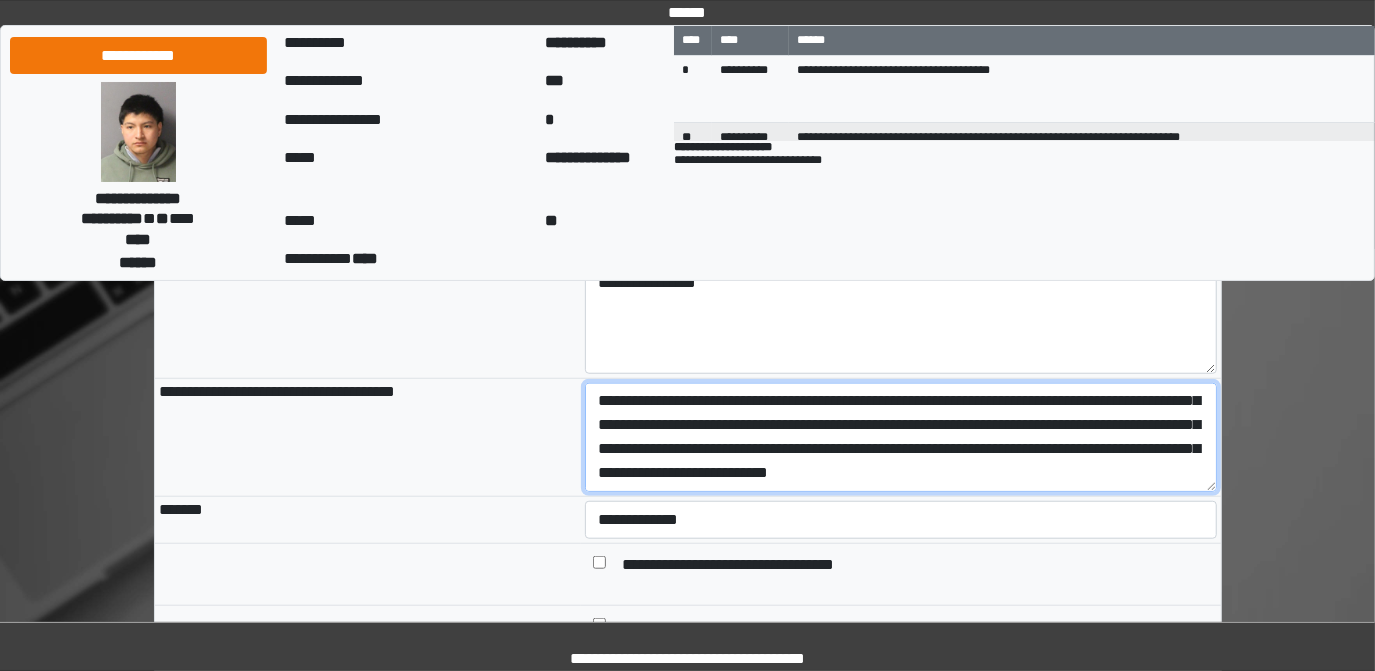 type on "**********" 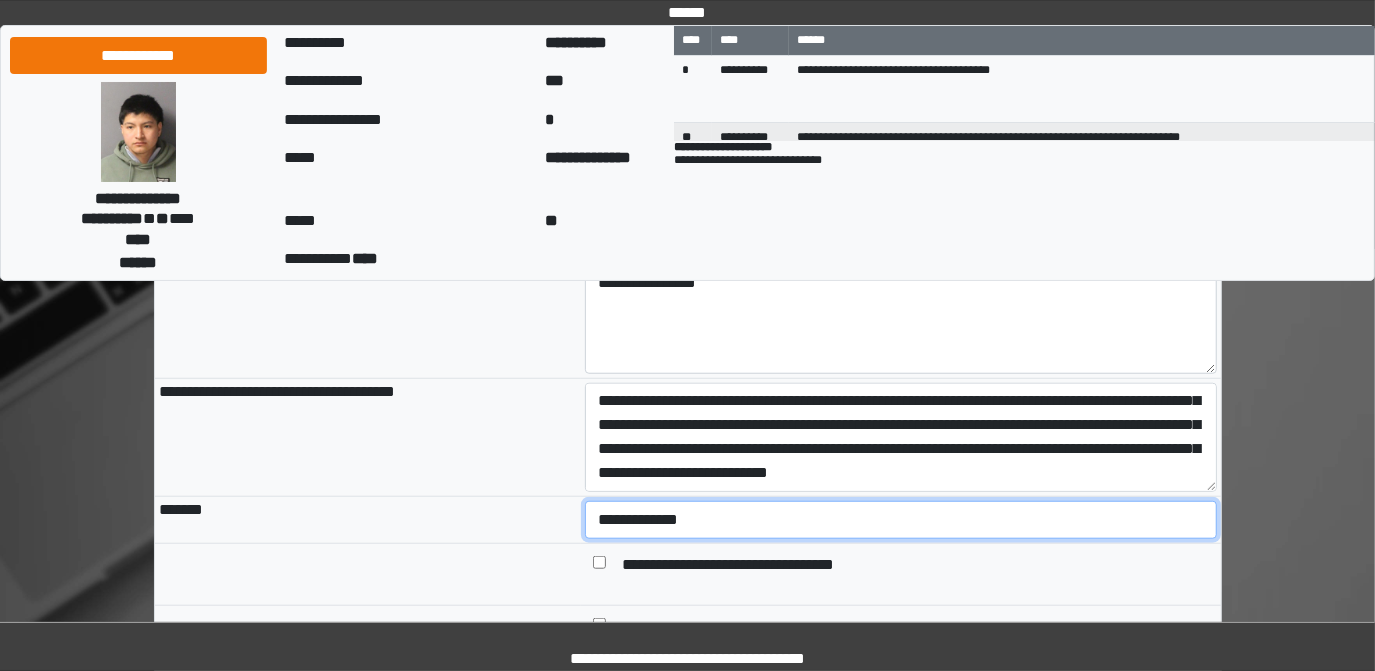 click on "**********" at bounding box center [901, 519] 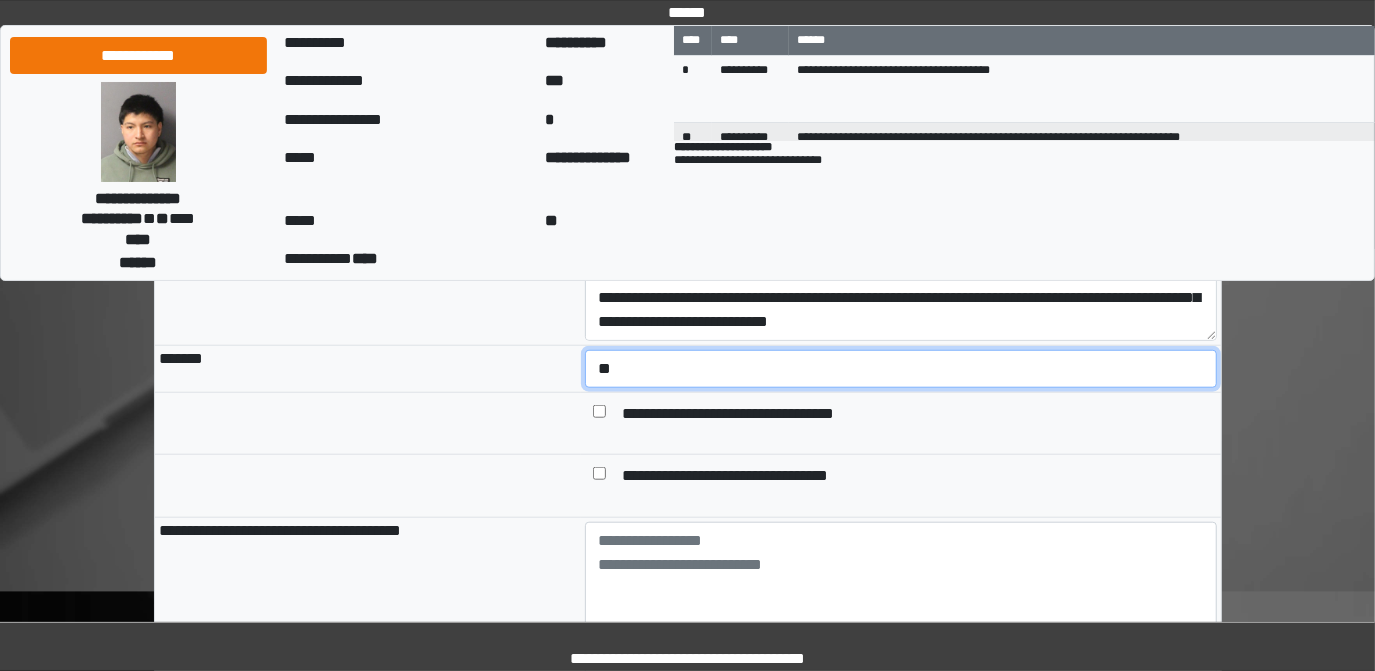 scroll, scrollTop: 1090, scrollLeft: 0, axis: vertical 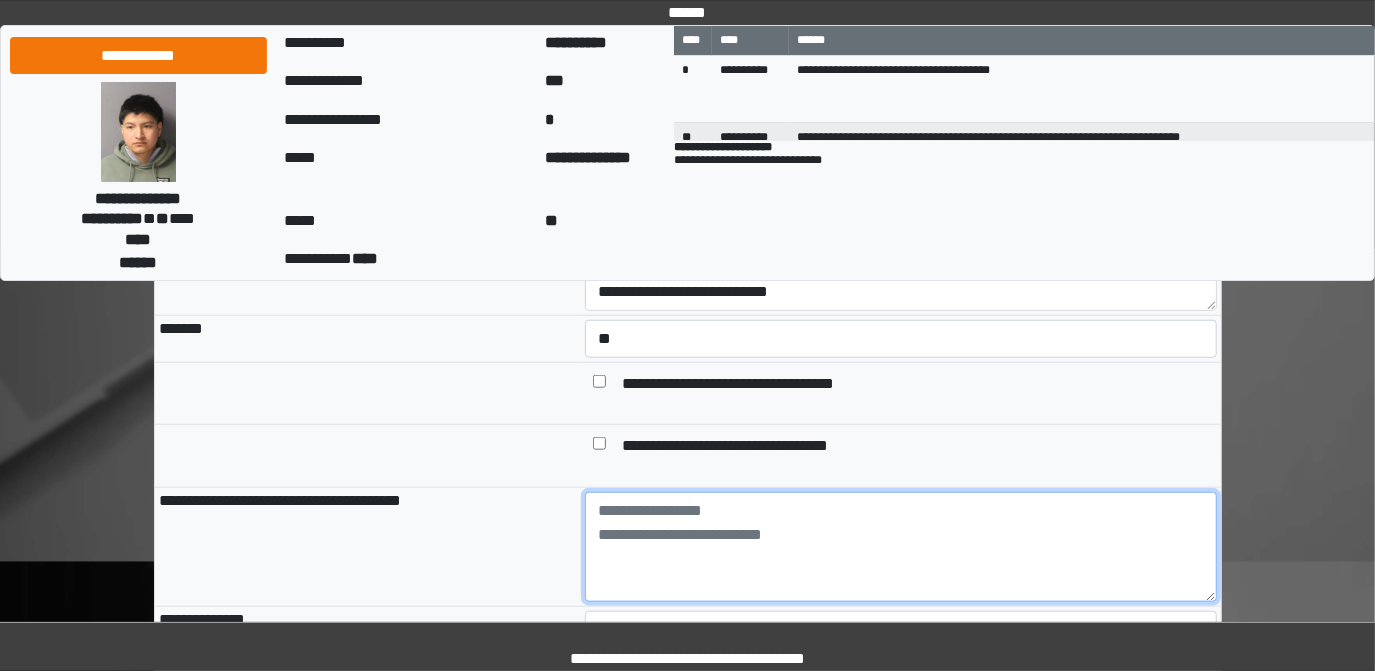 click at bounding box center [901, 547] 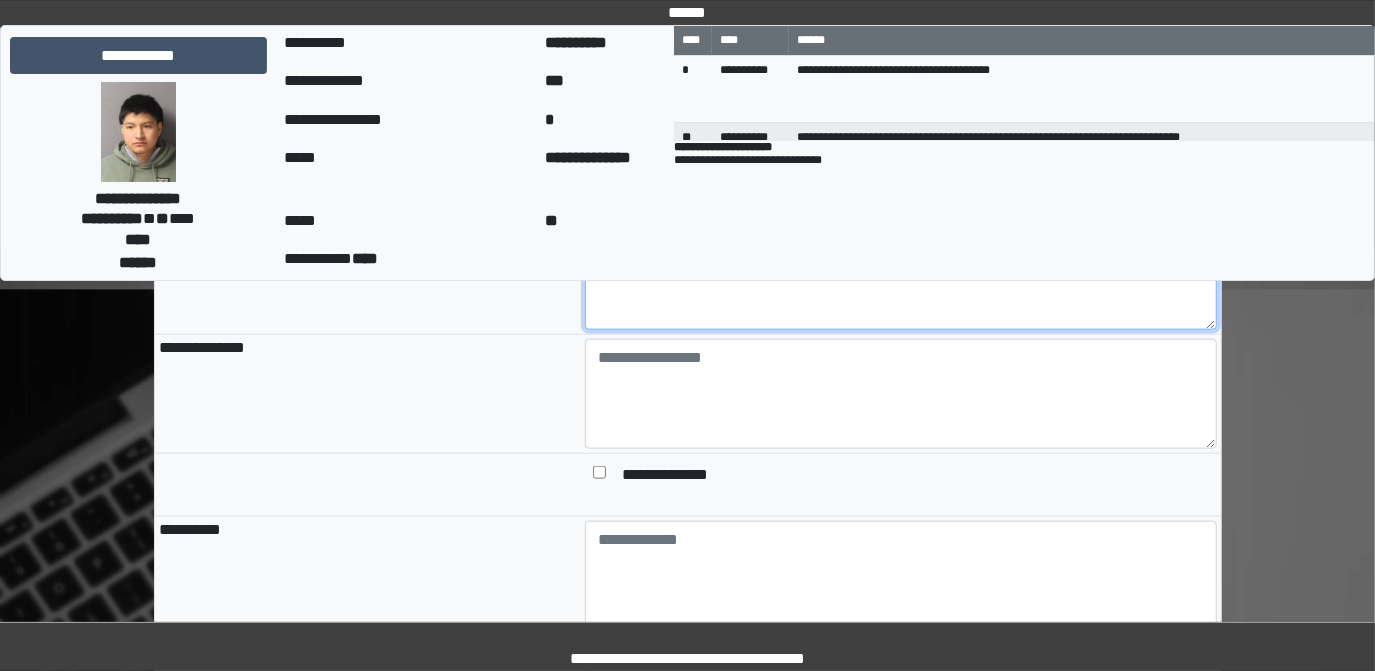 scroll, scrollTop: 1363, scrollLeft: 0, axis: vertical 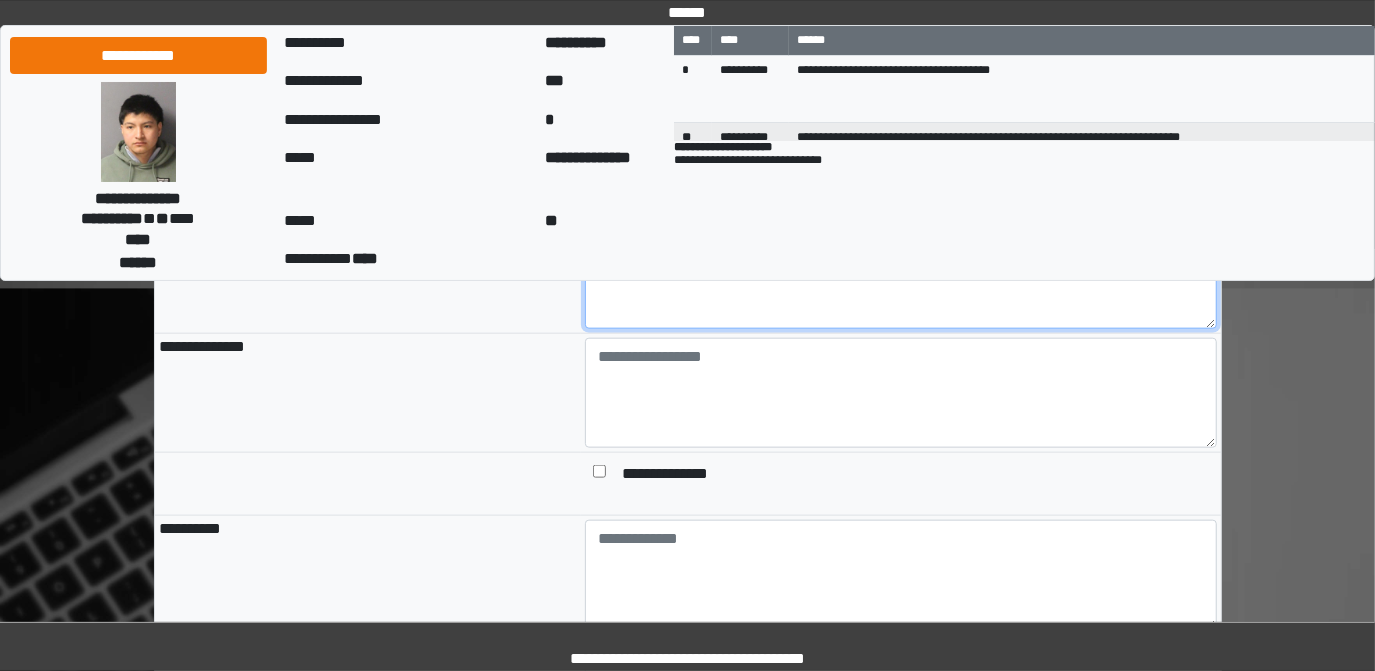 type on "**********" 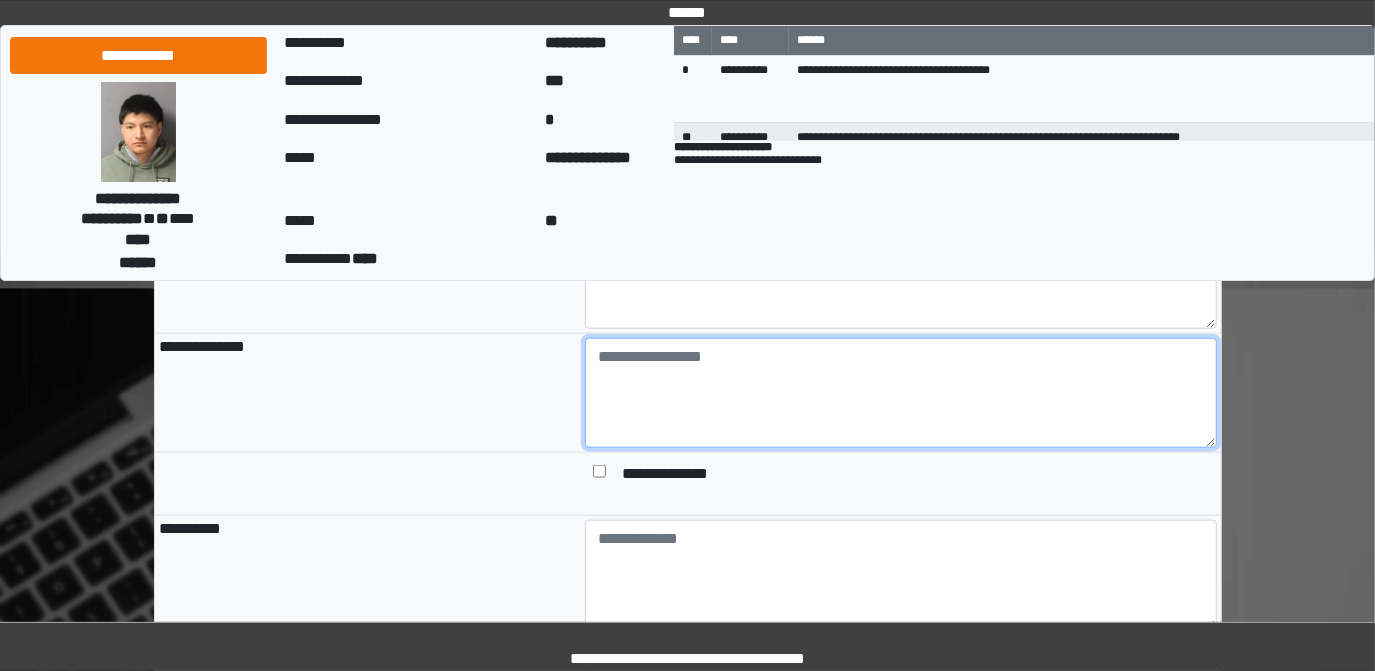 click at bounding box center (901, 393) 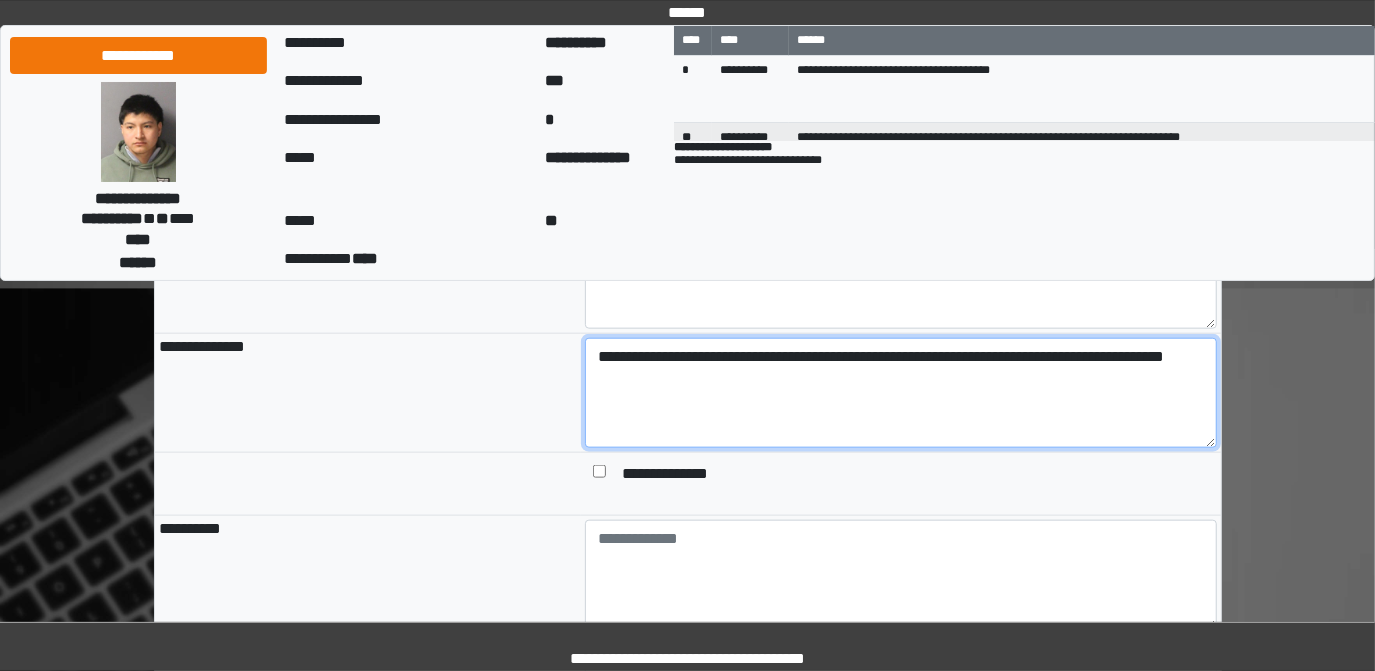 click on "**********" at bounding box center [901, 393] 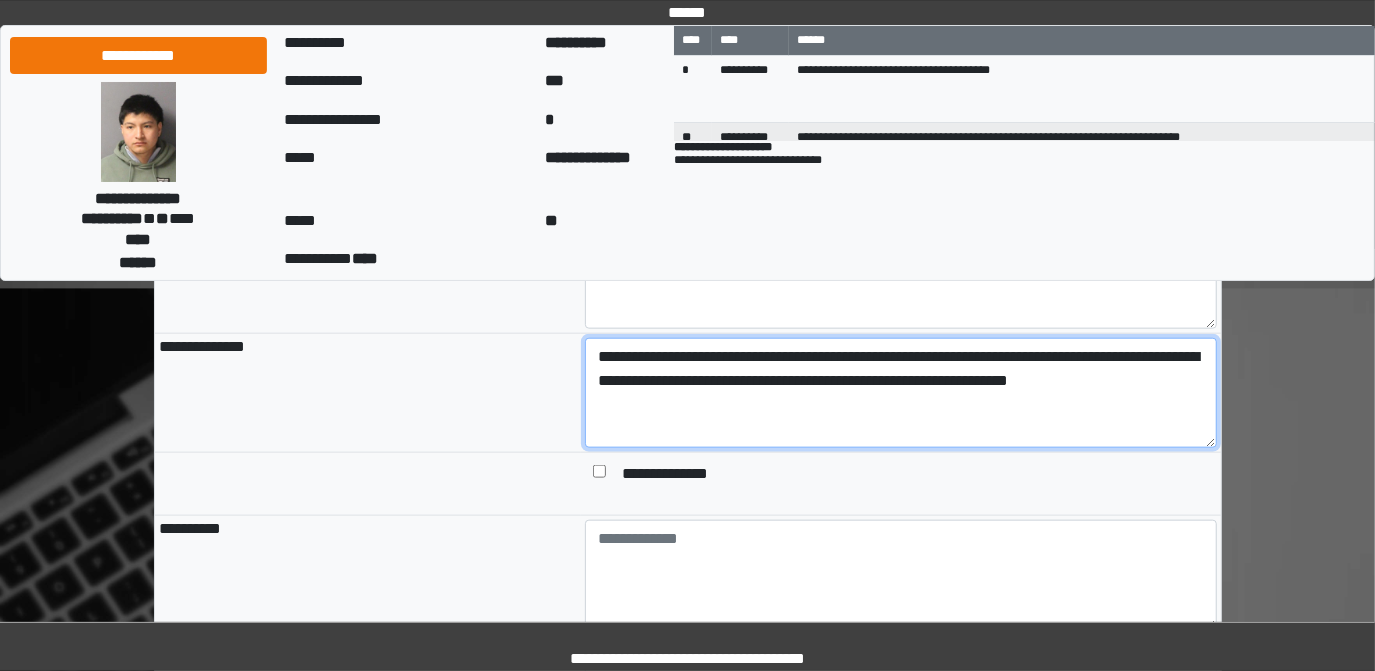 type on "**********" 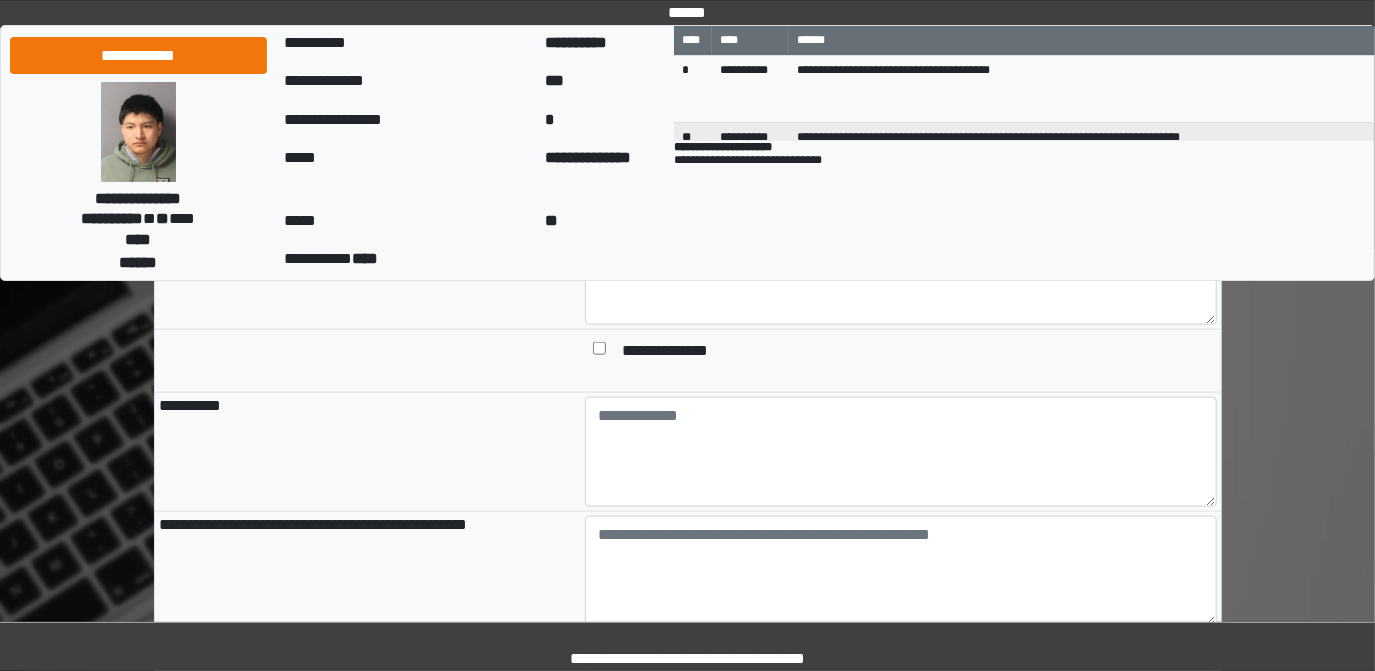 scroll, scrollTop: 1545, scrollLeft: 0, axis: vertical 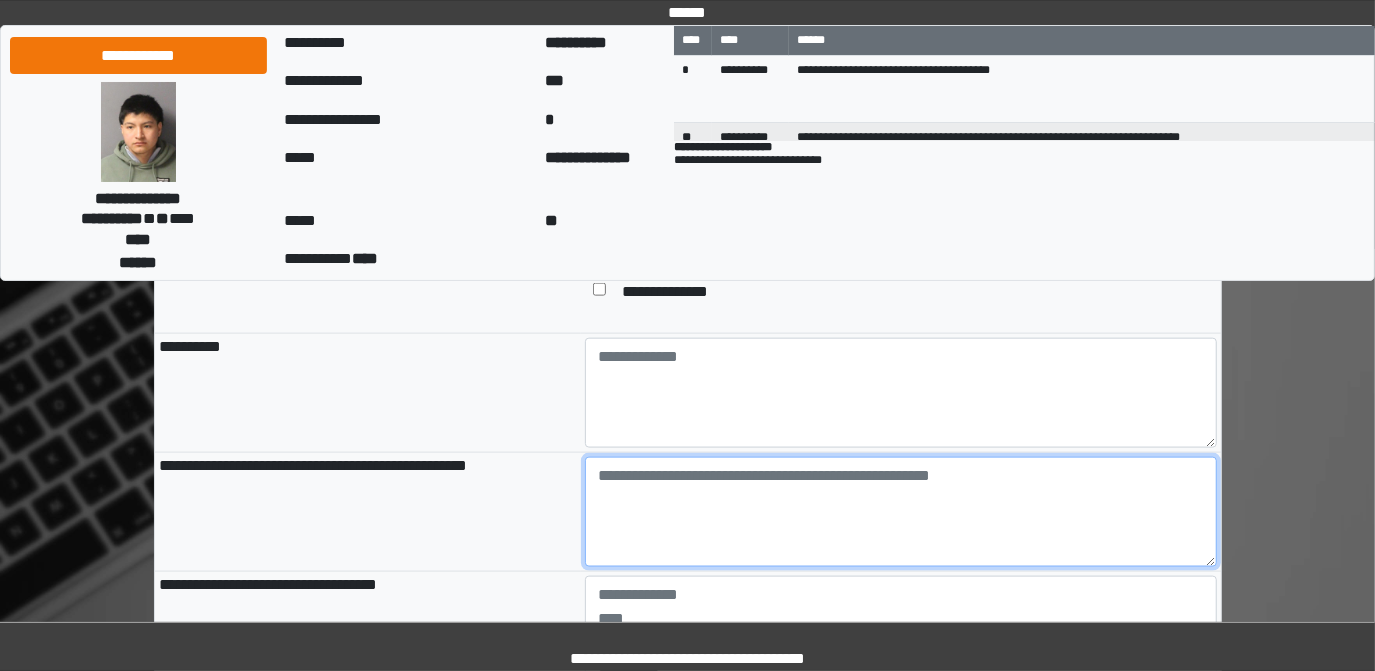 click at bounding box center (901, 512) 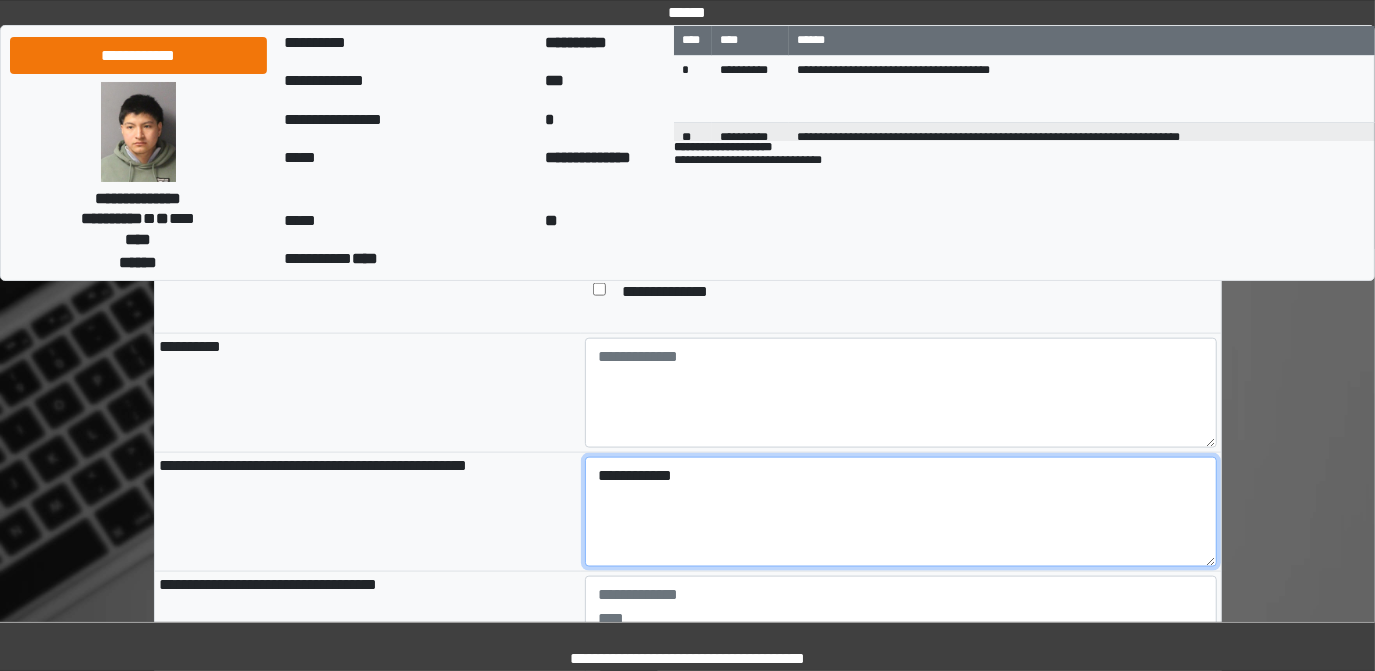 click on "**********" at bounding box center (901, 512) 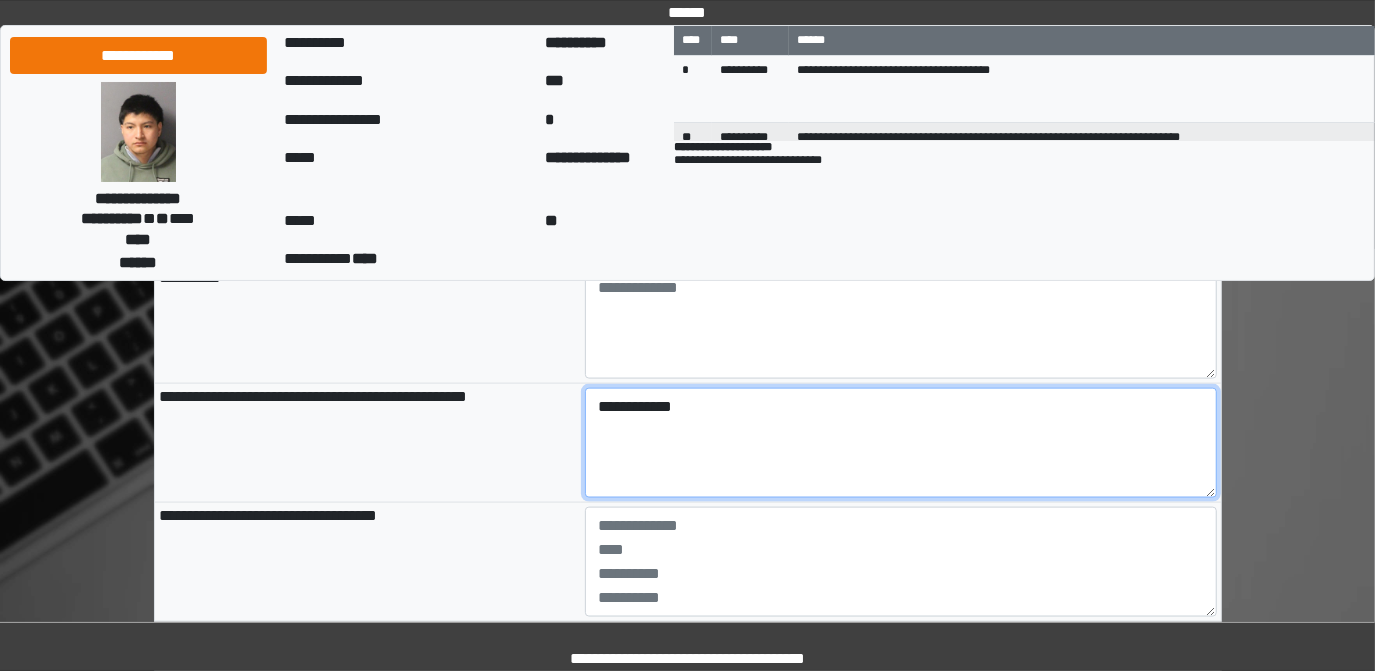 scroll, scrollTop: 1636, scrollLeft: 0, axis: vertical 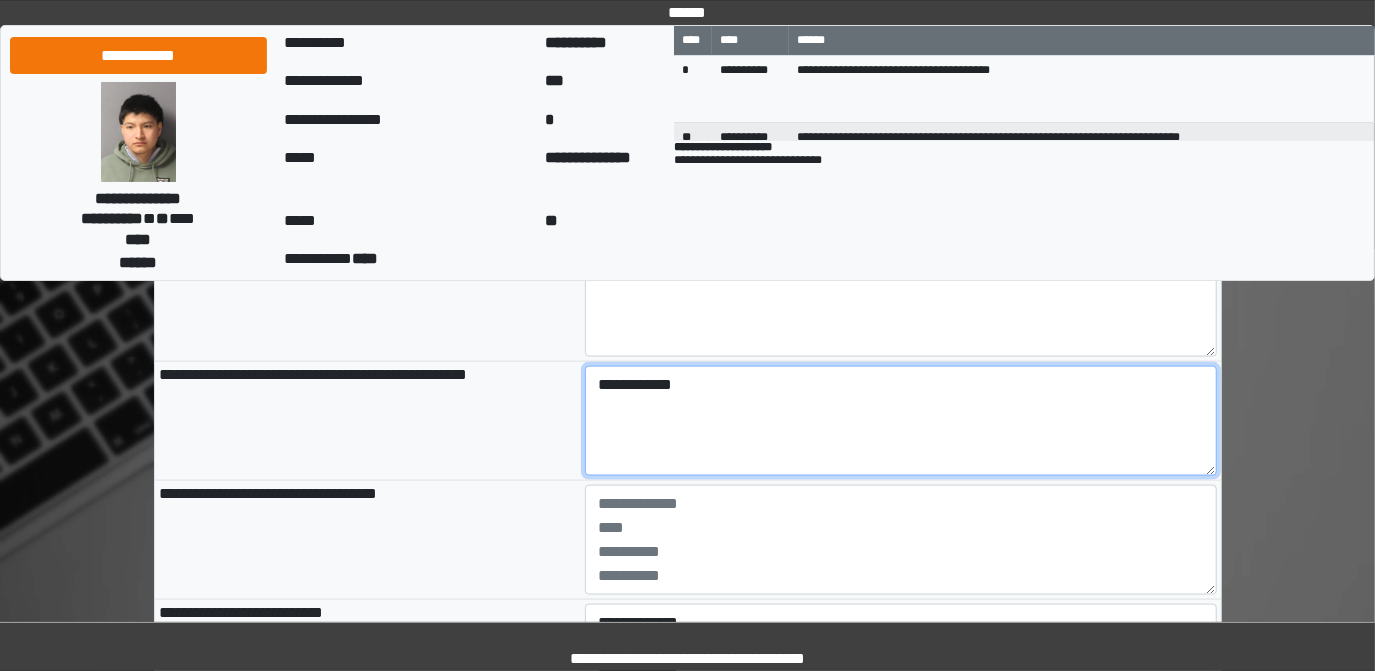 type on "**********" 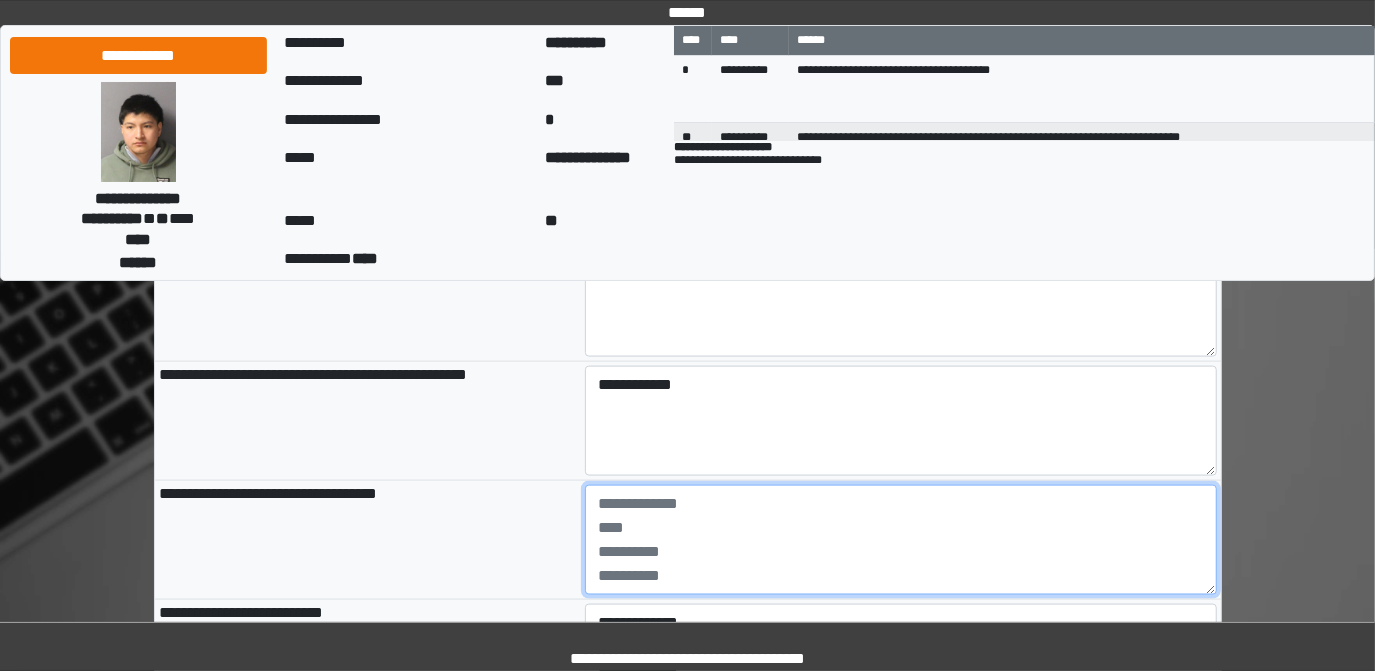 click at bounding box center [901, 540] 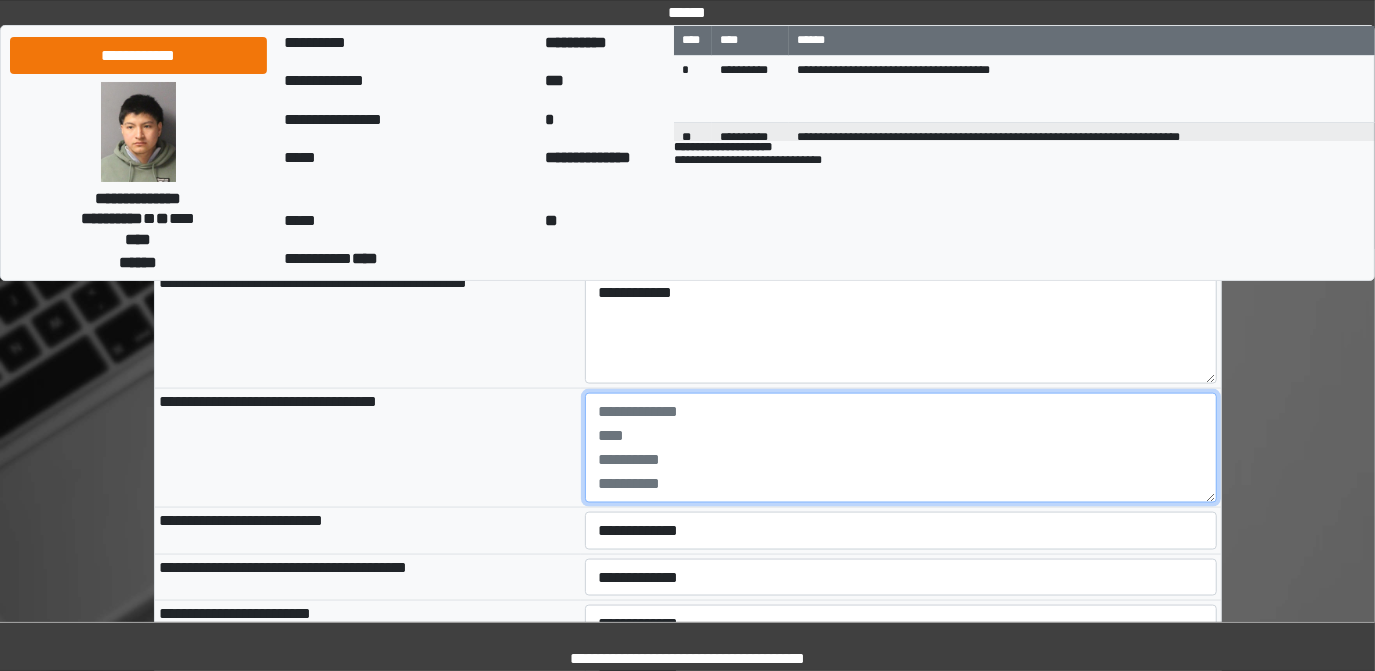 scroll, scrollTop: 1727, scrollLeft: 0, axis: vertical 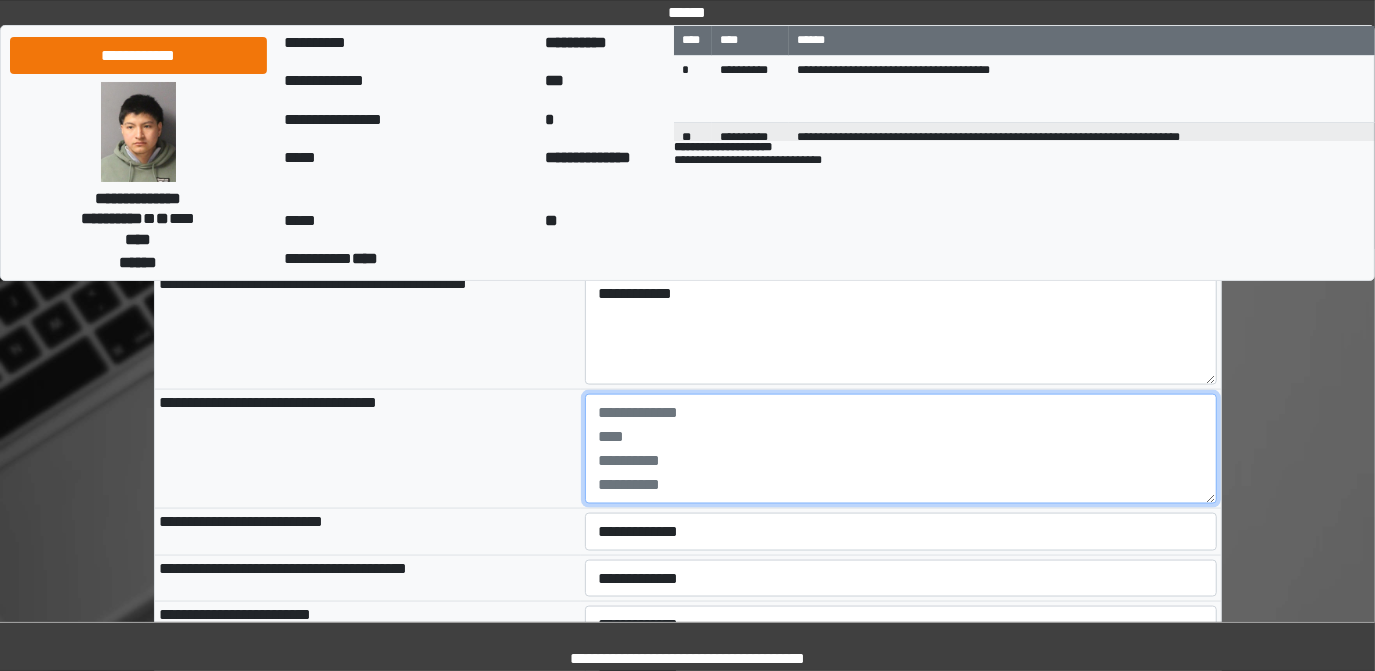 click at bounding box center [901, 449] 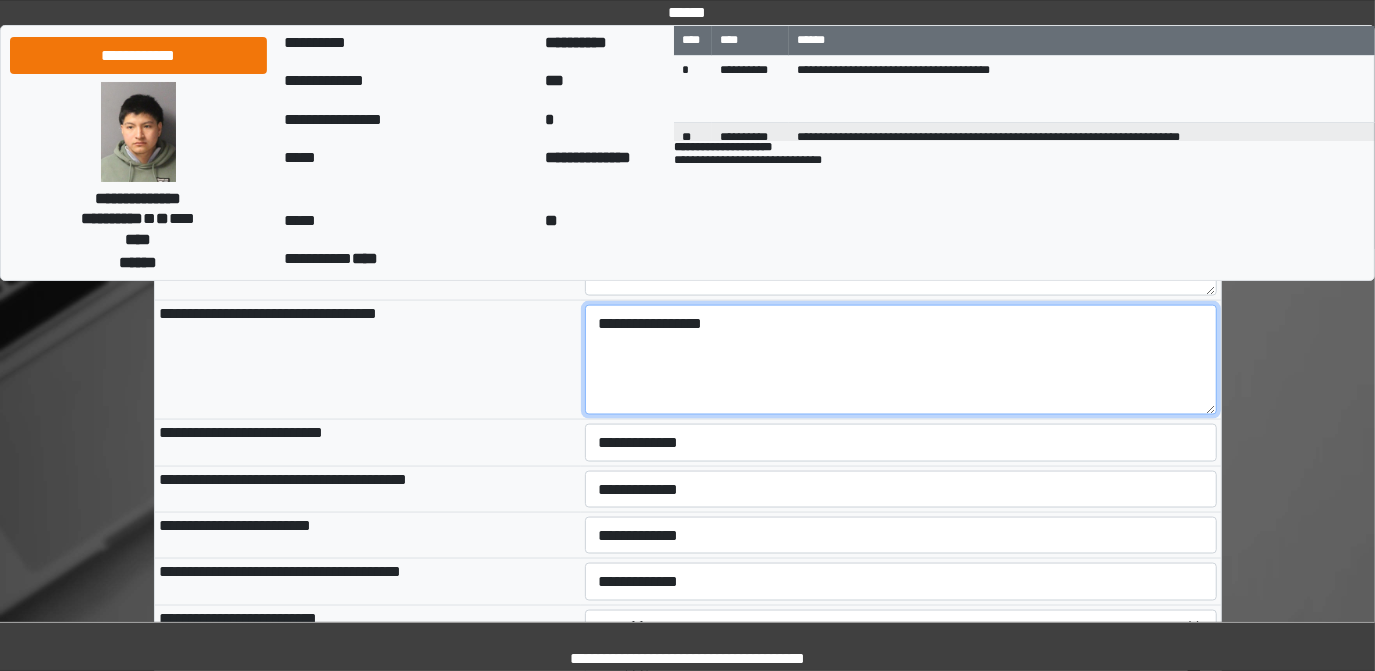 scroll, scrollTop: 1818, scrollLeft: 0, axis: vertical 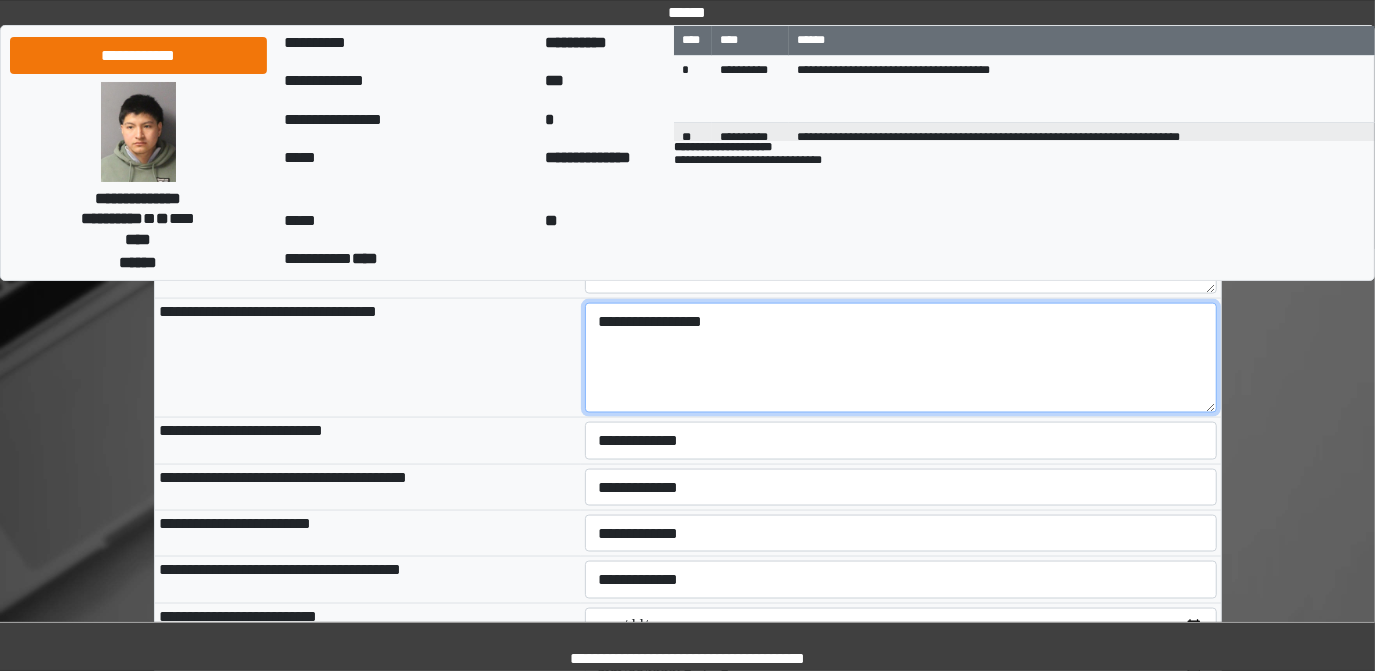 type on "**********" 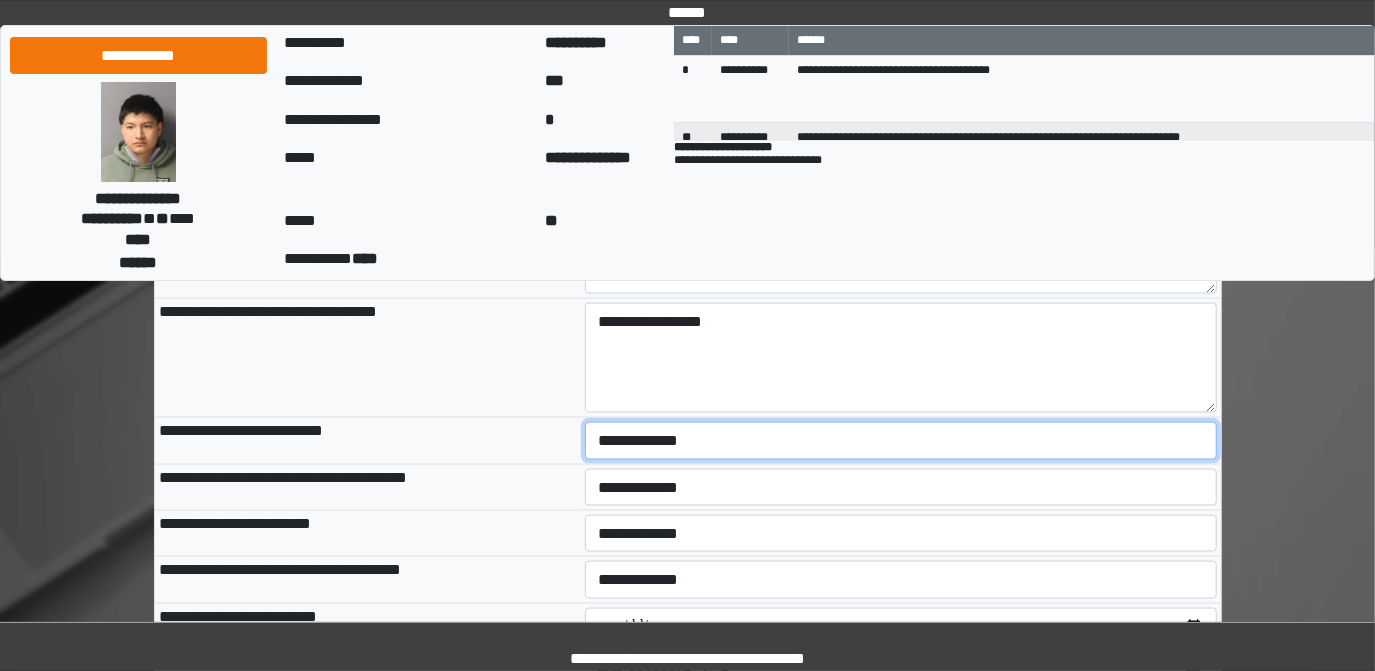 click on "**********" at bounding box center (901, 440) 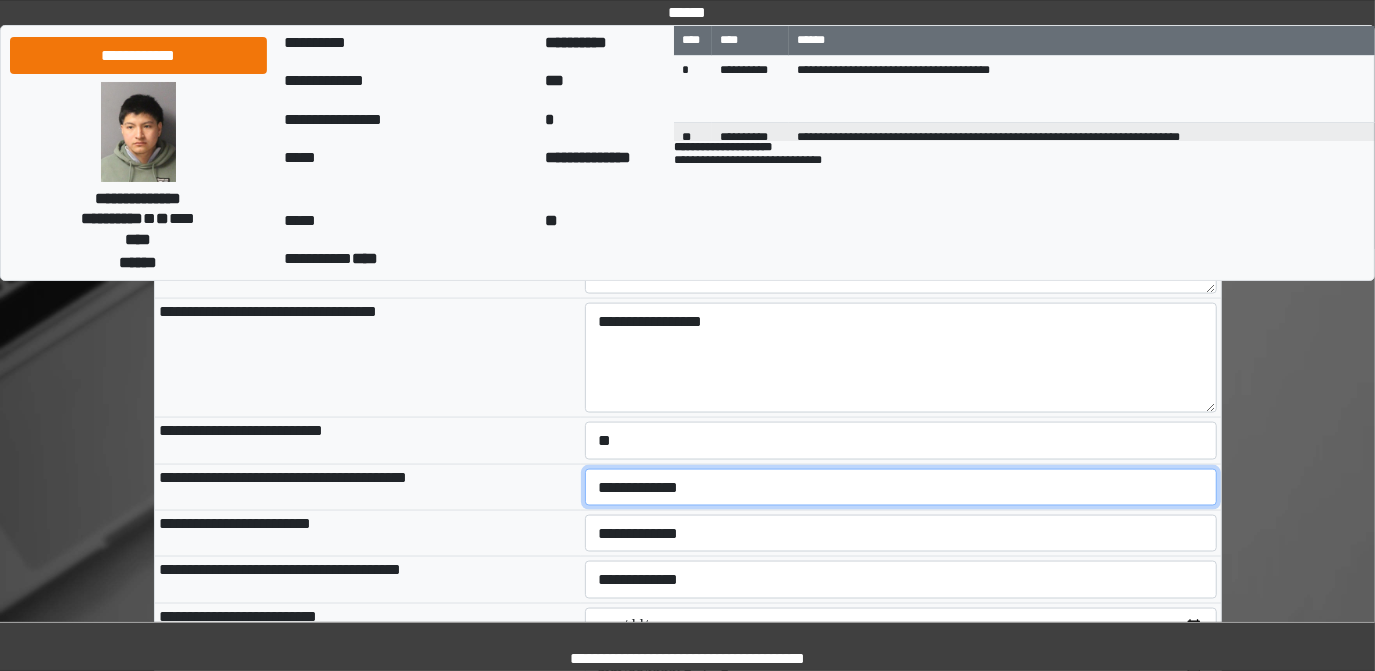 click on "**********" at bounding box center (901, 487) 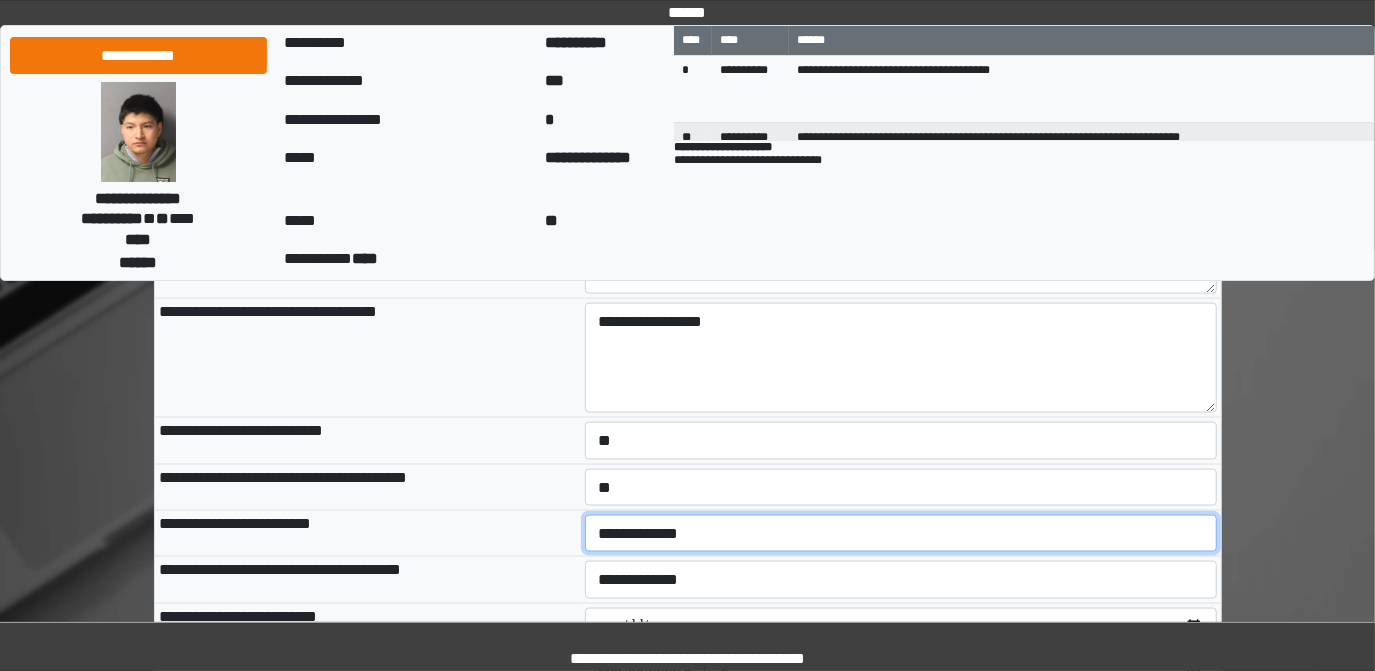 click on "**********" at bounding box center [901, 533] 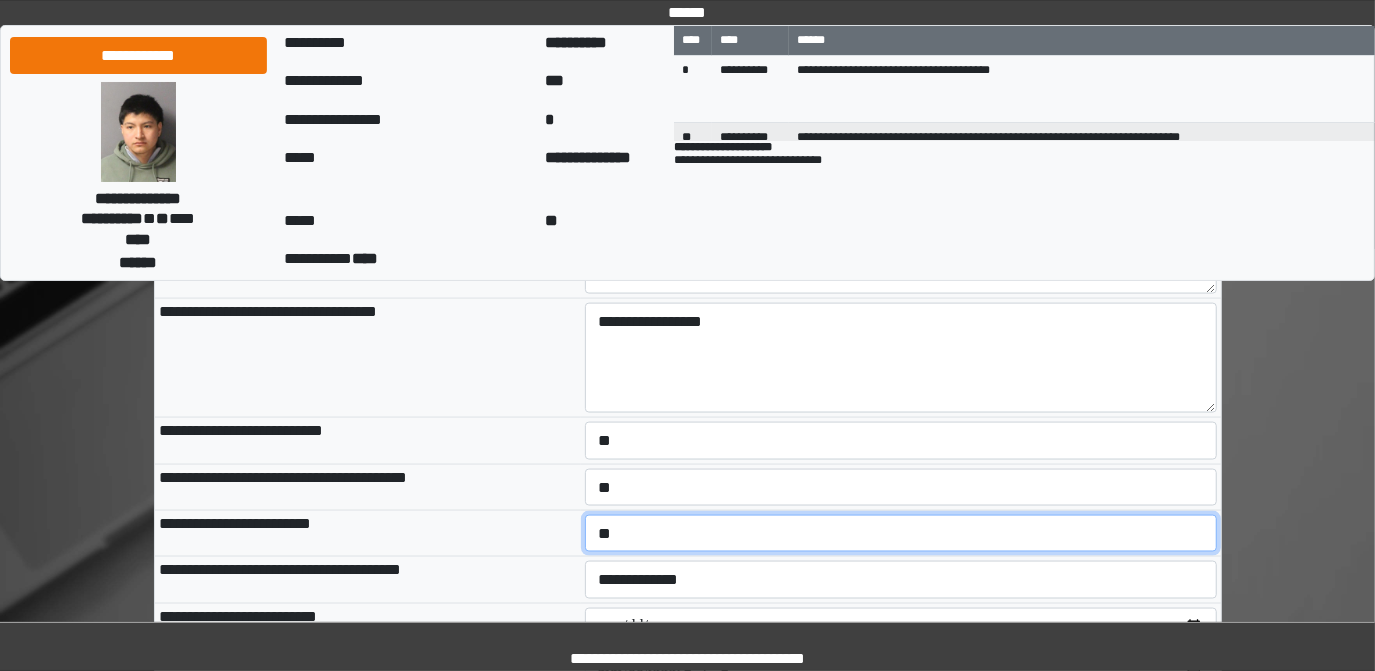 click on "**********" at bounding box center [901, 533] 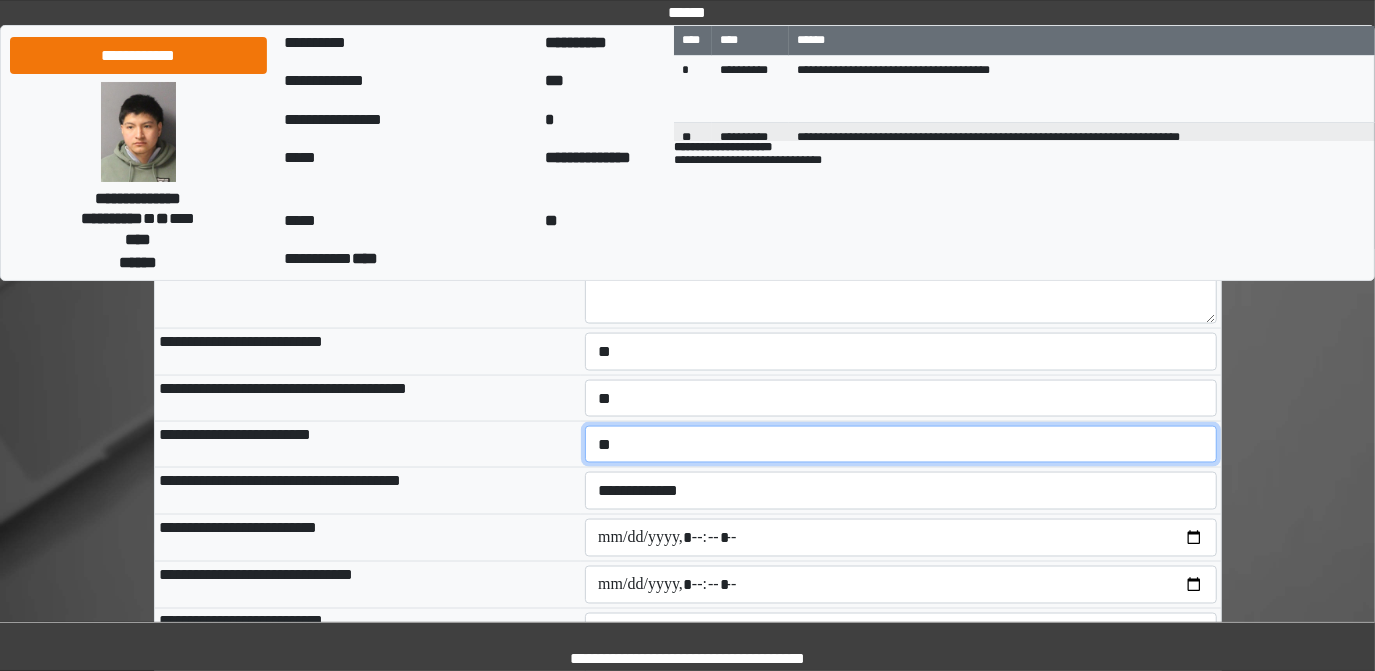 scroll, scrollTop: 1909, scrollLeft: 0, axis: vertical 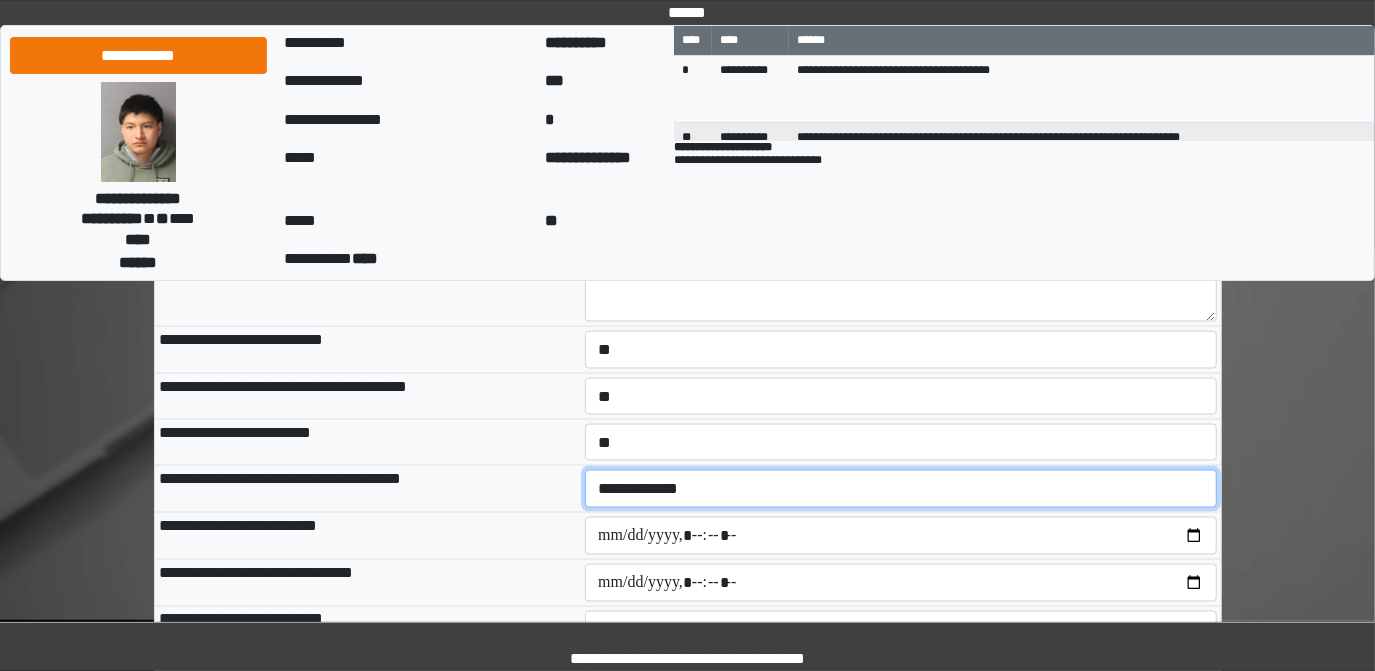 click on "**********" at bounding box center (901, 488) 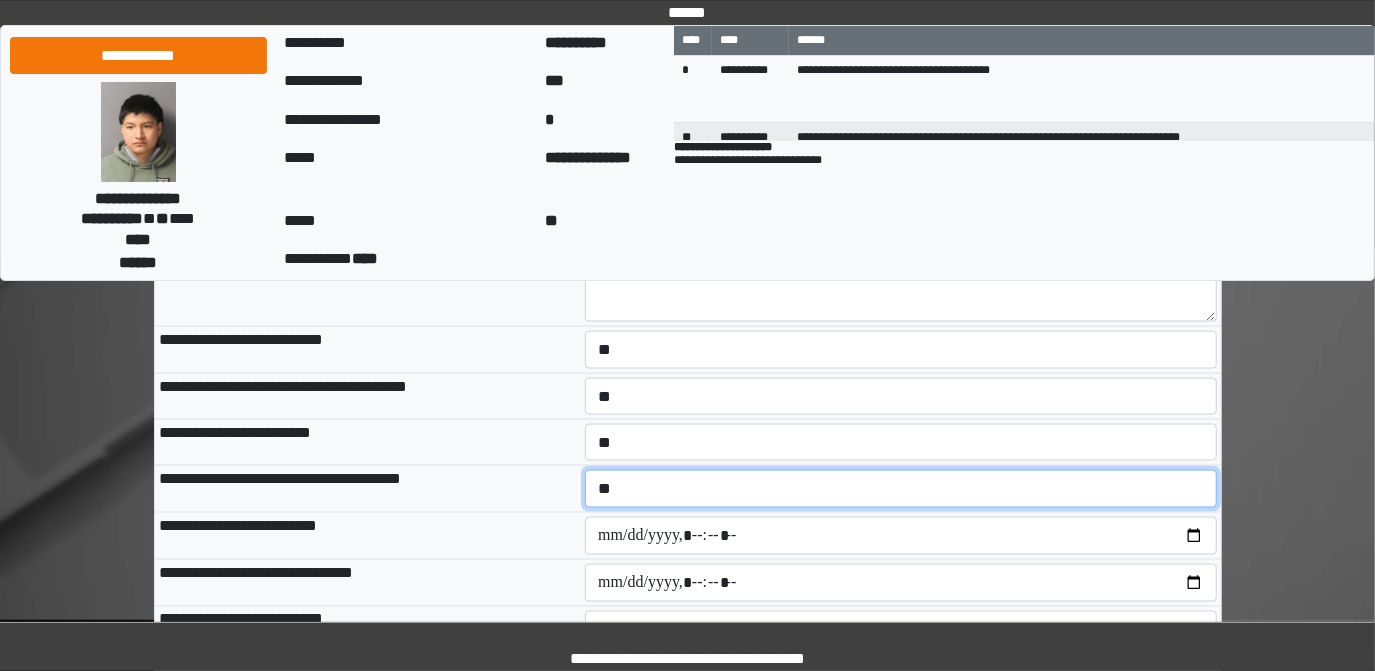 click on "**********" at bounding box center [901, 488] 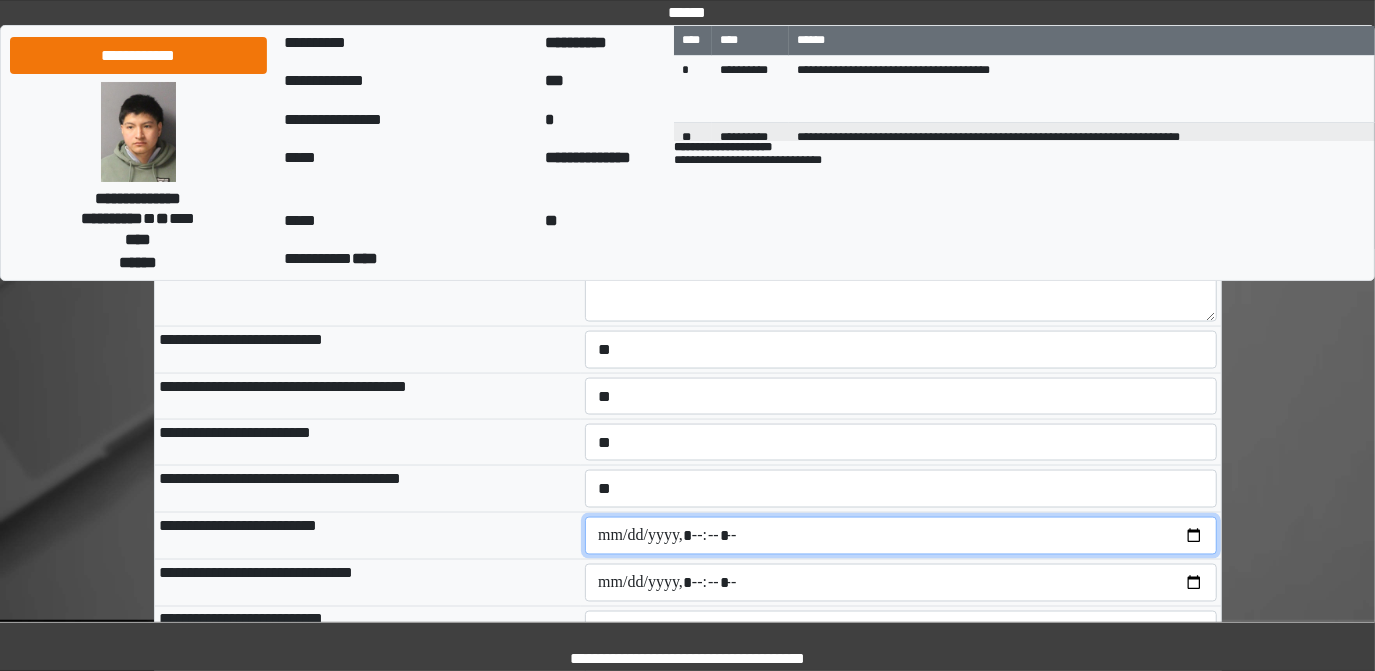 click at bounding box center (901, 536) 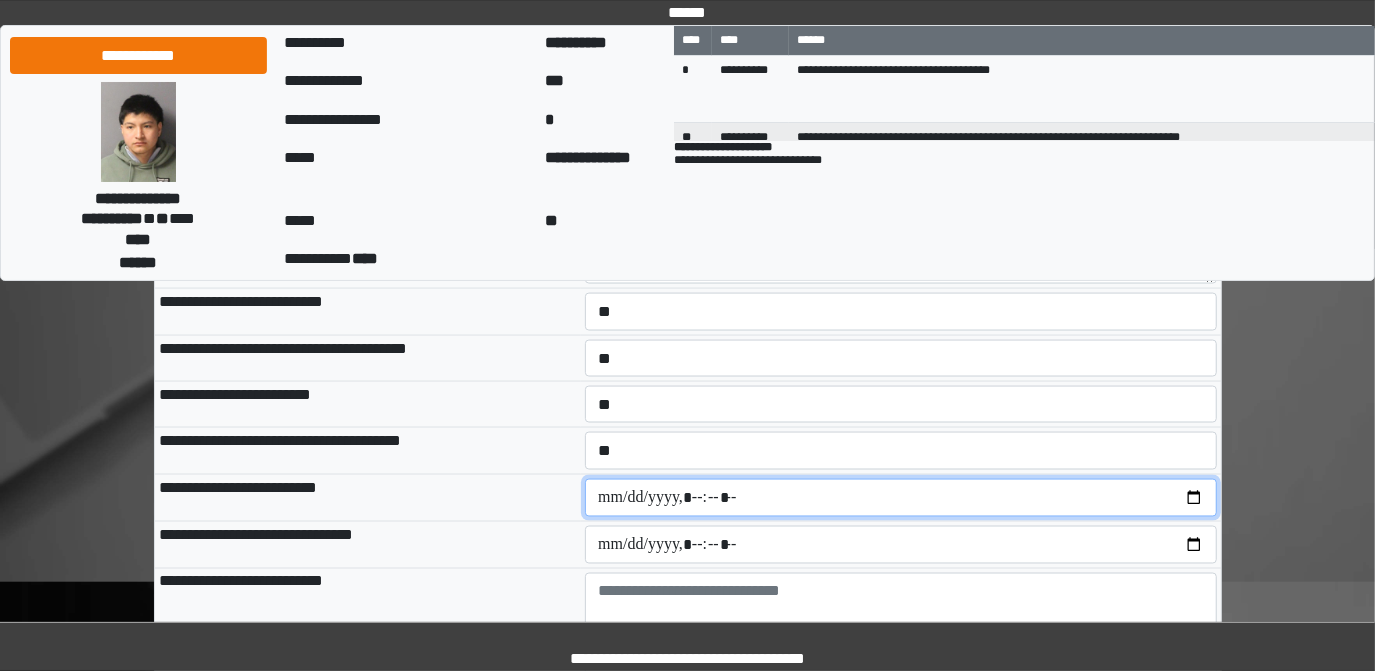 scroll, scrollTop: 2000, scrollLeft: 0, axis: vertical 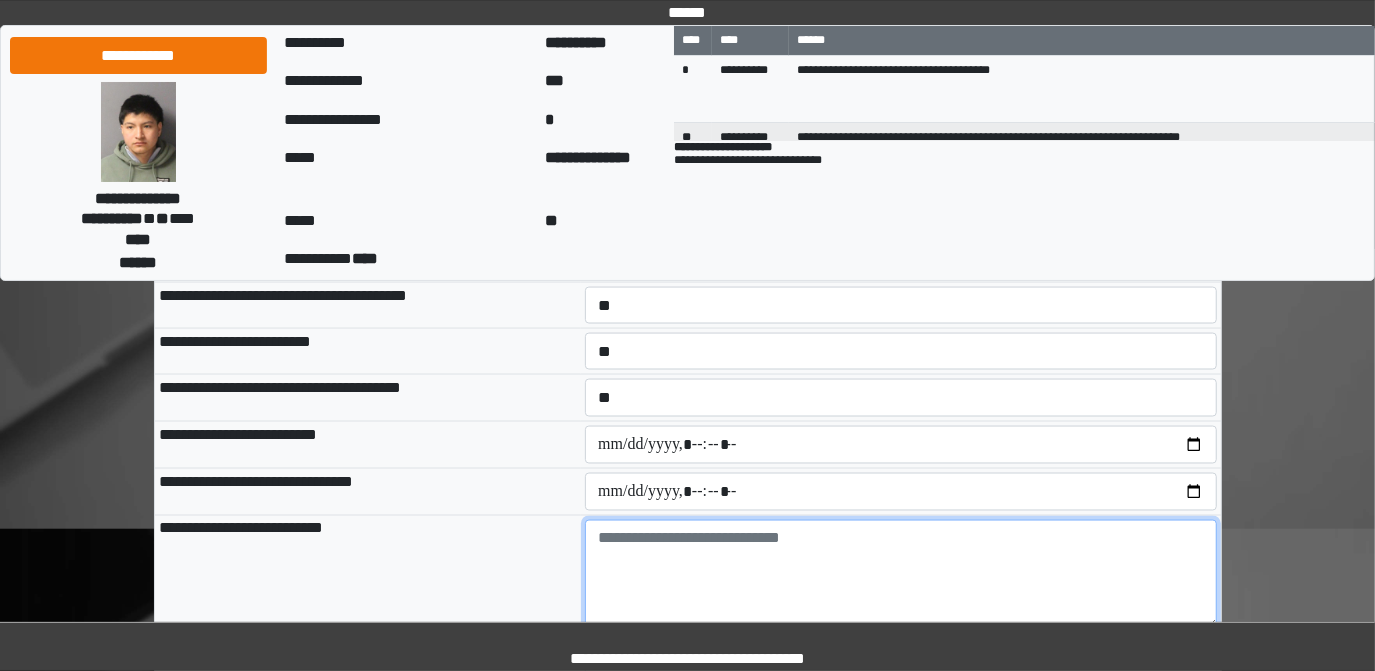 click at bounding box center [901, 575] 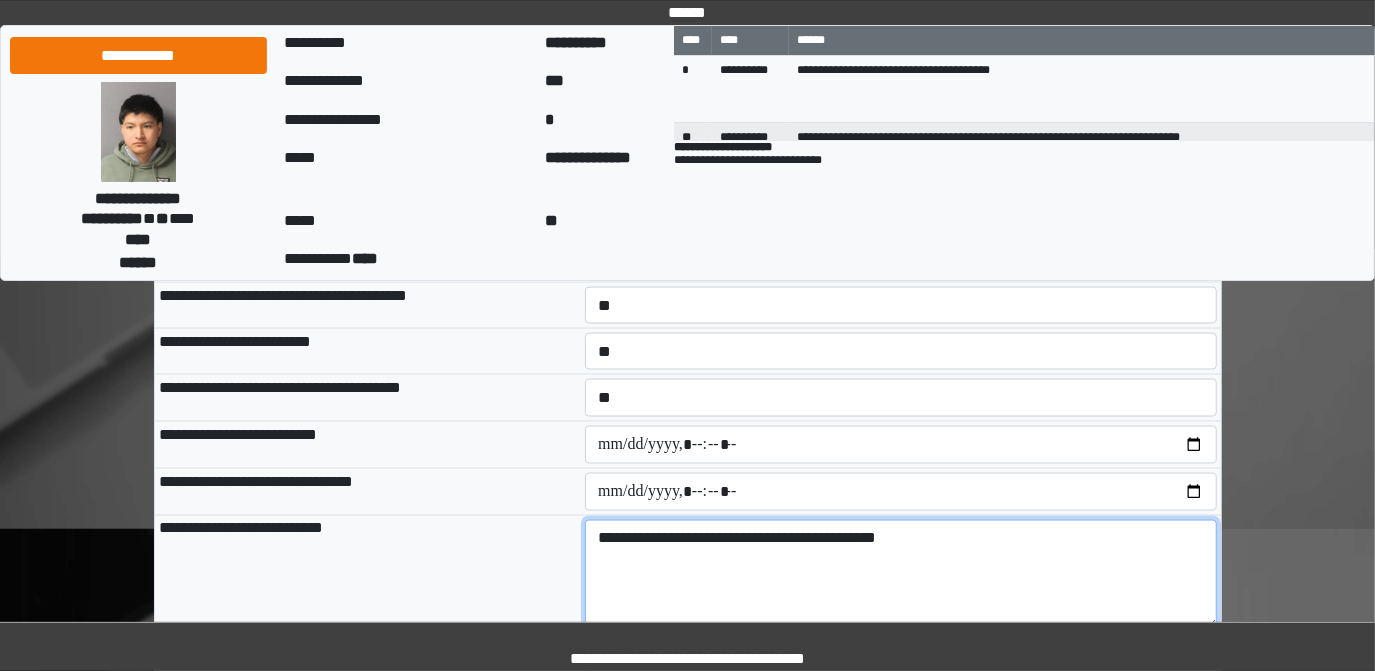 click on "**********" at bounding box center [901, 575] 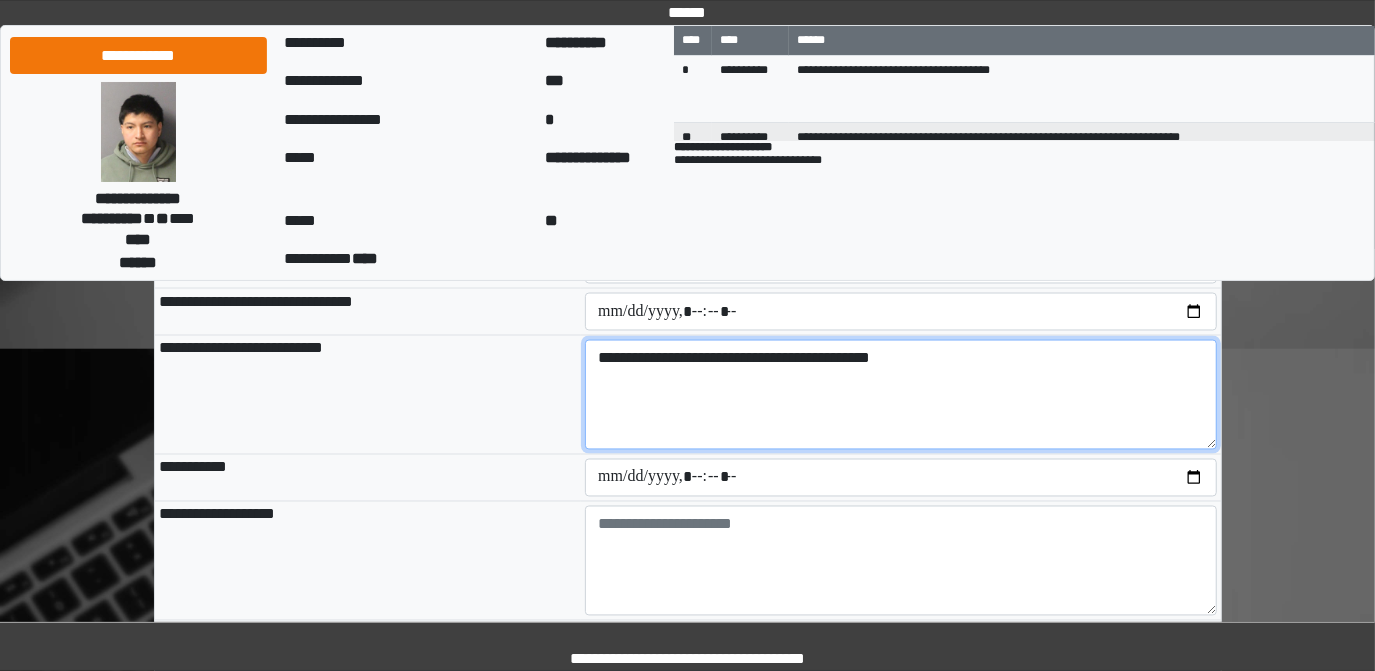 scroll, scrollTop: 2181, scrollLeft: 0, axis: vertical 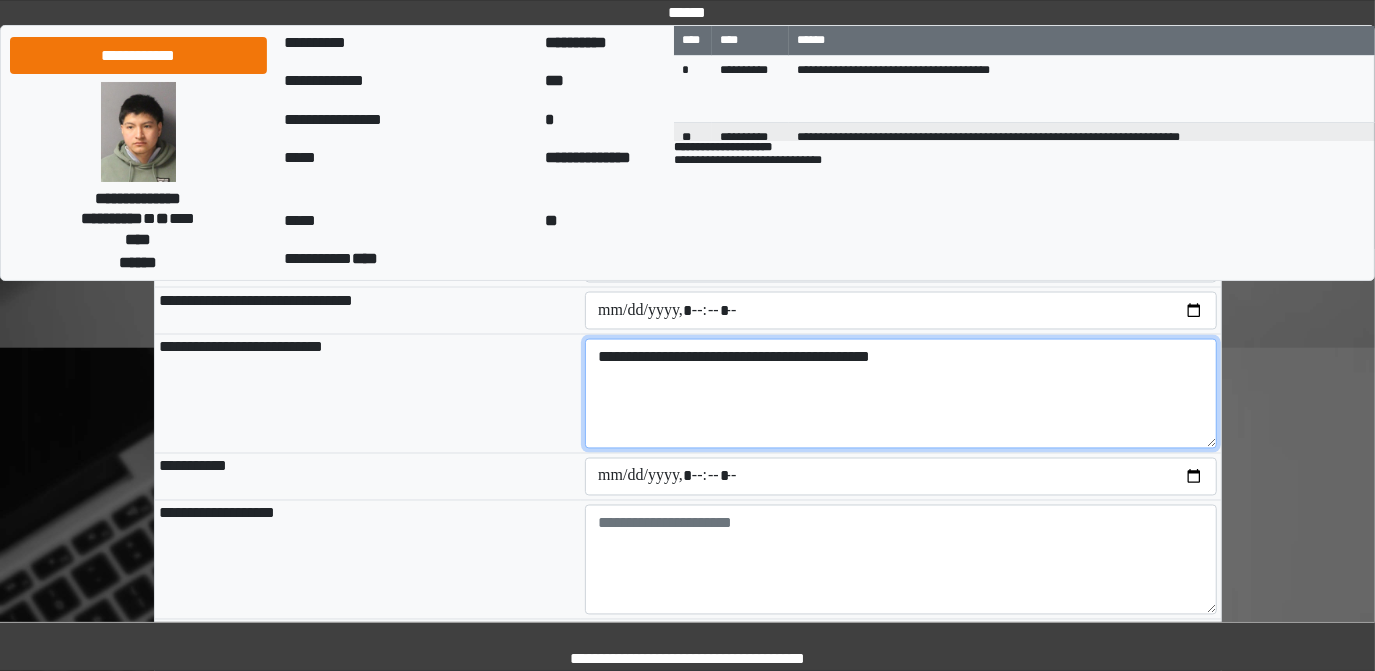 type on "**********" 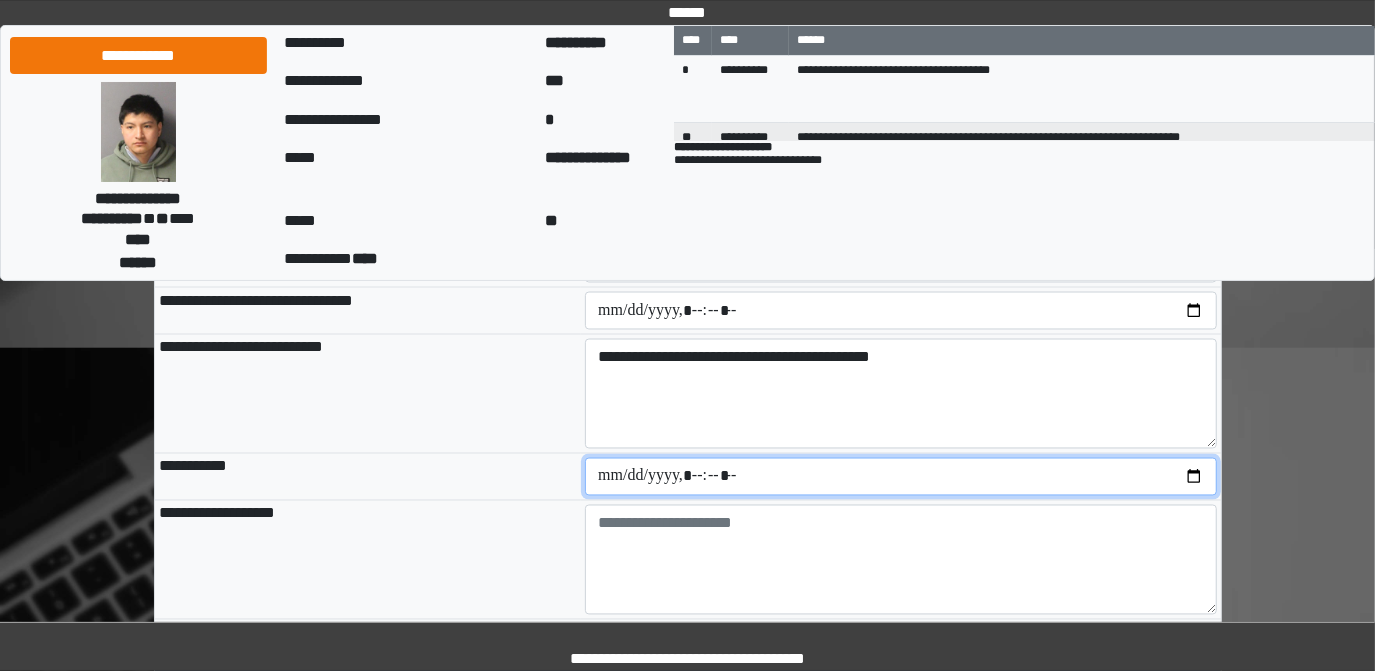 click at bounding box center [901, 477] 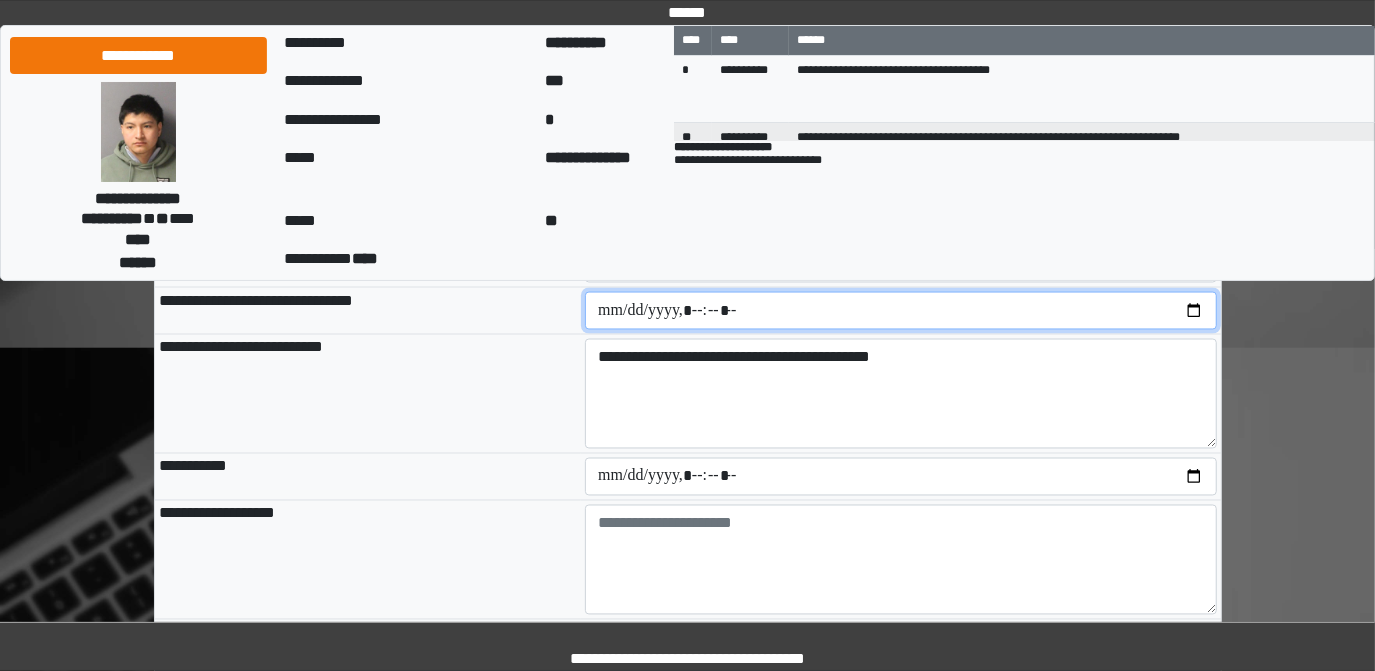 type on "**********" 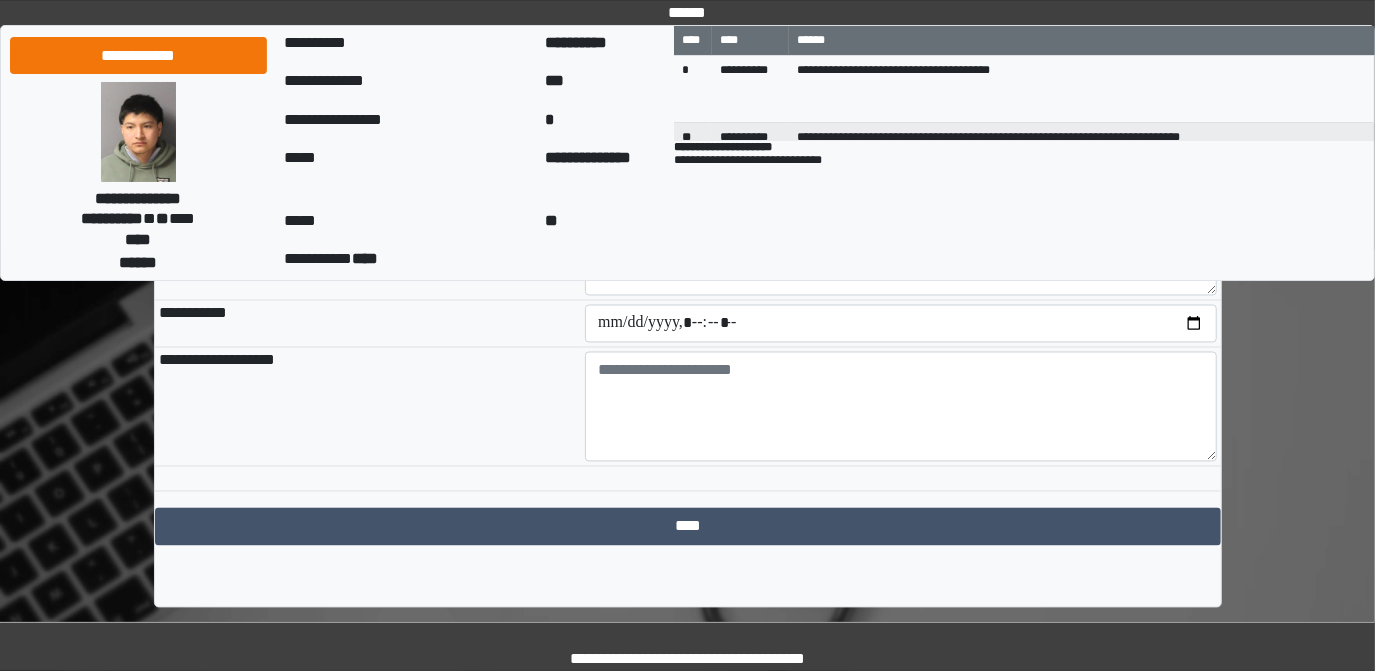 scroll, scrollTop: 2335, scrollLeft: 0, axis: vertical 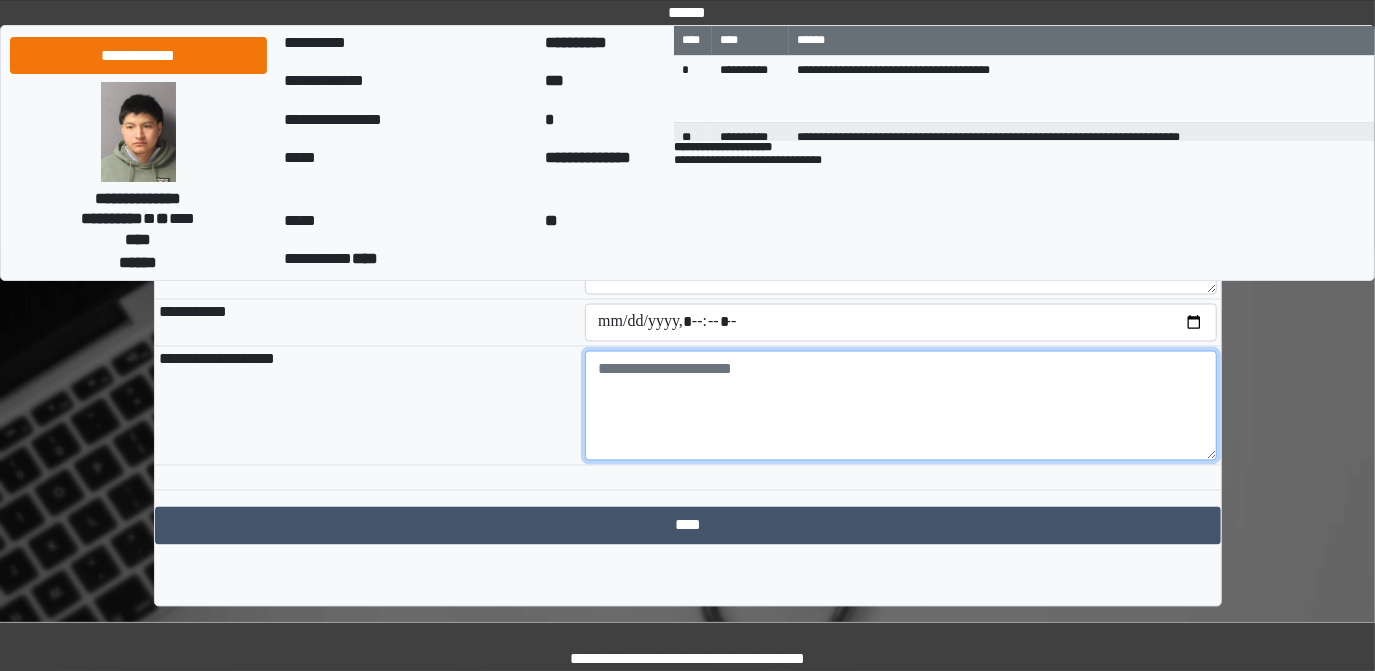 click at bounding box center (901, 406) 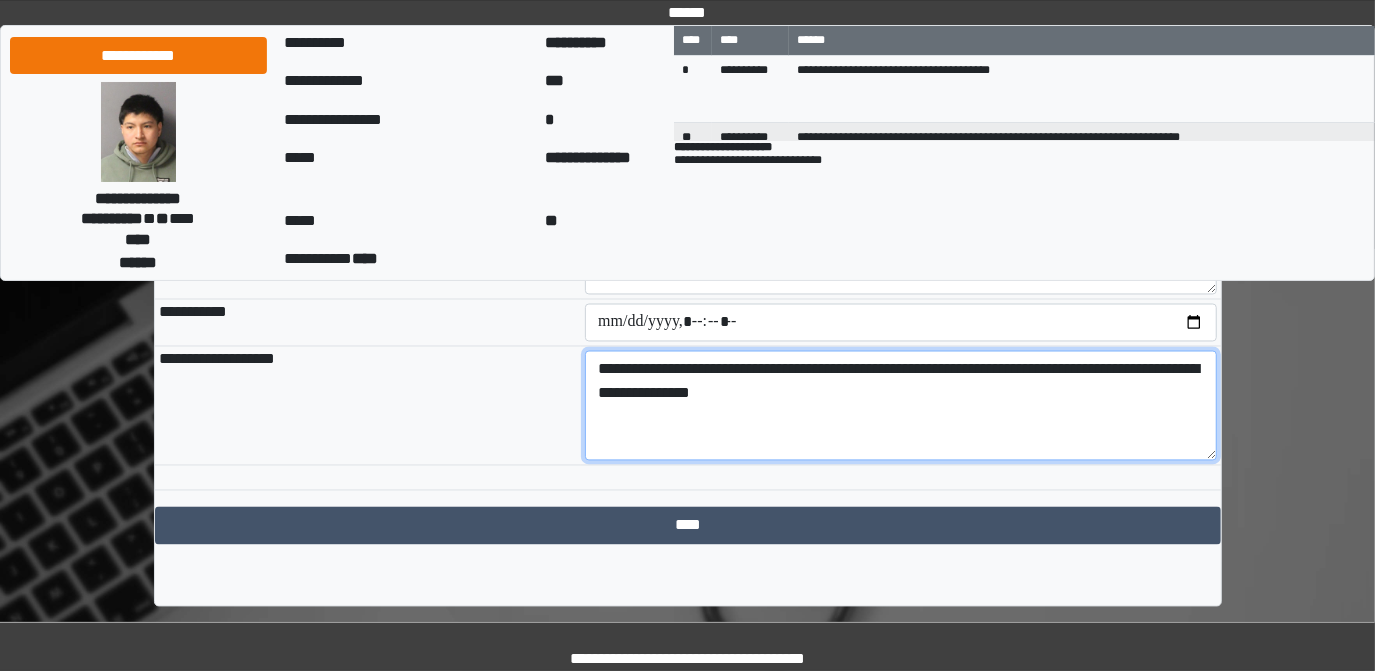 click on "**********" at bounding box center [901, 406] 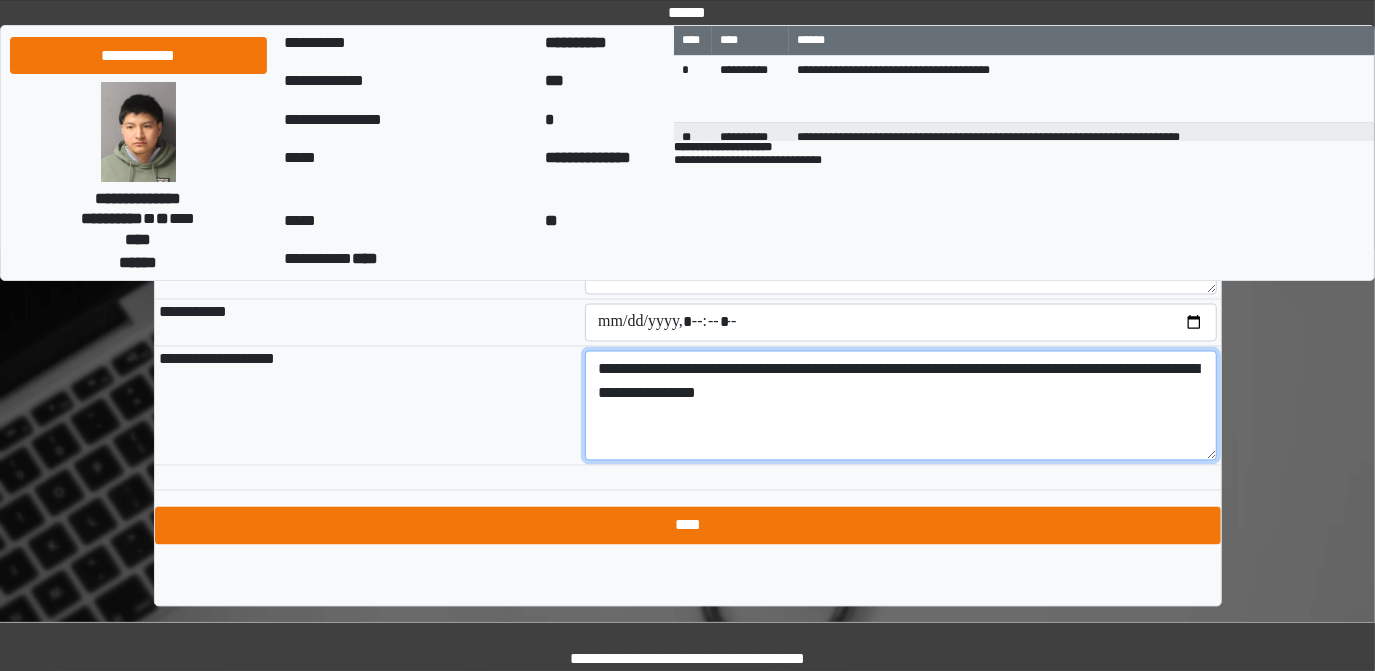 type on "**********" 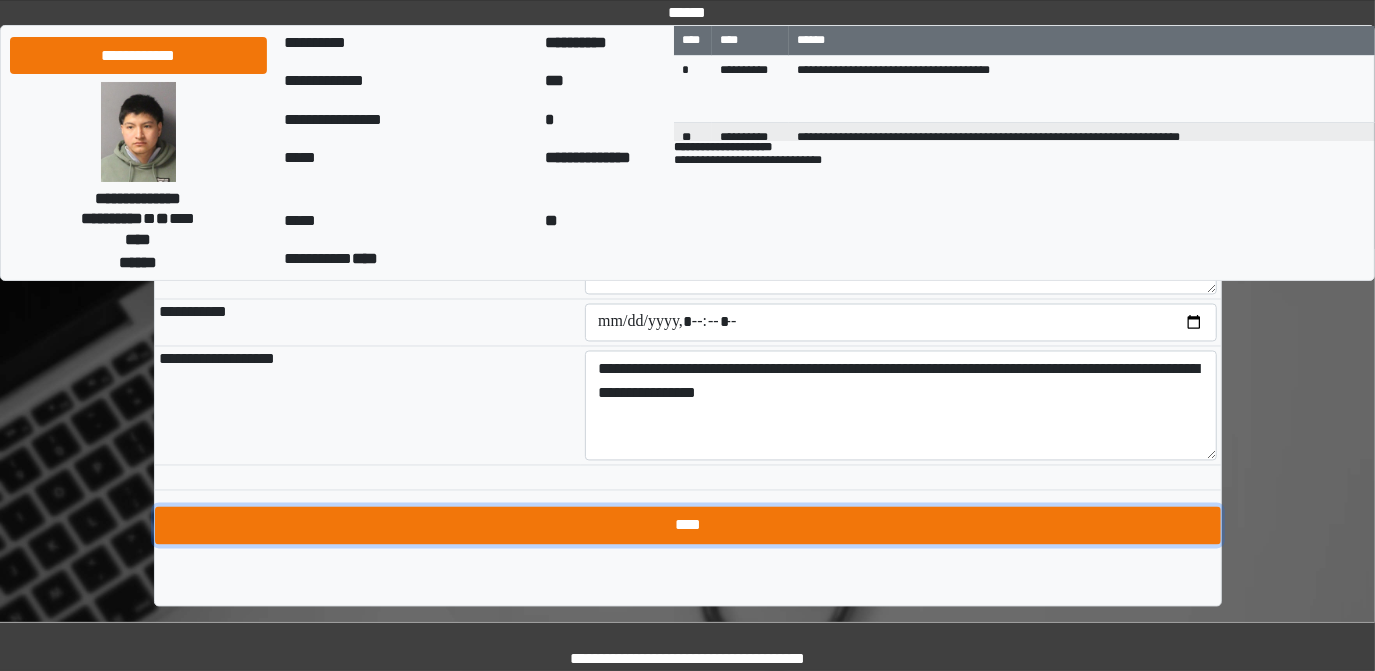 click on "****" at bounding box center (688, 526) 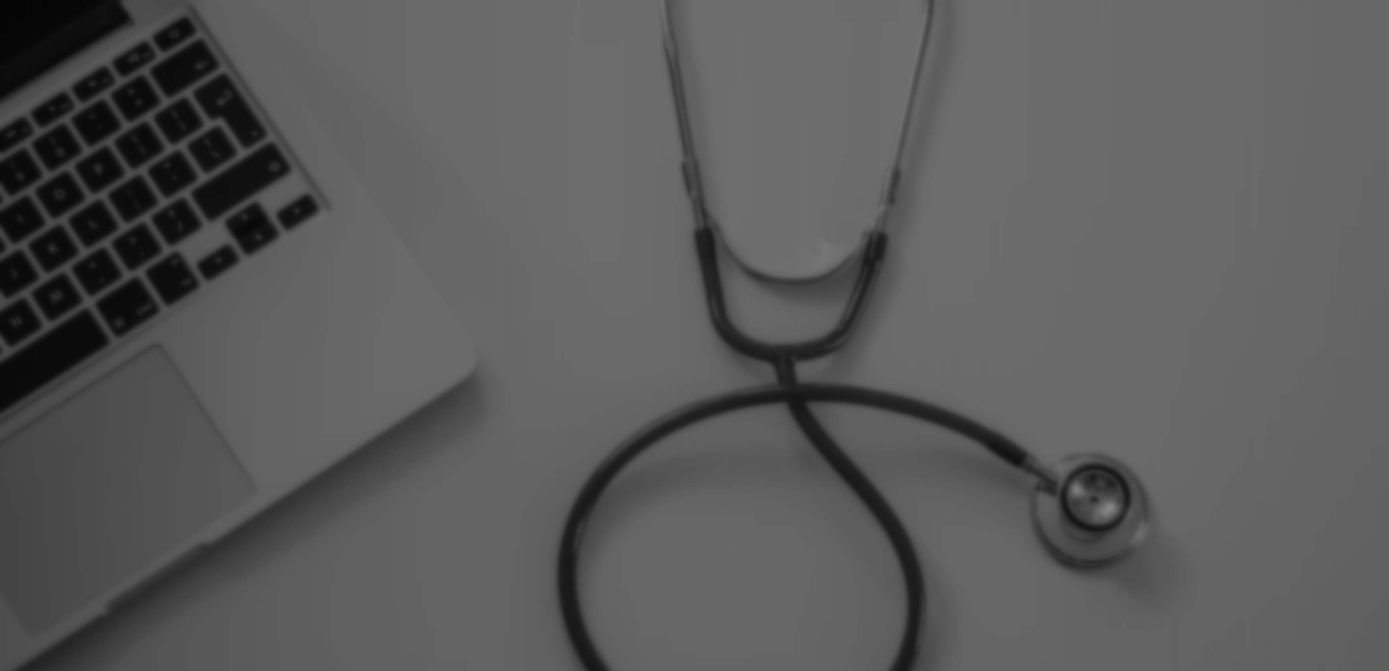 scroll, scrollTop: 0, scrollLeft: 0, axis: both 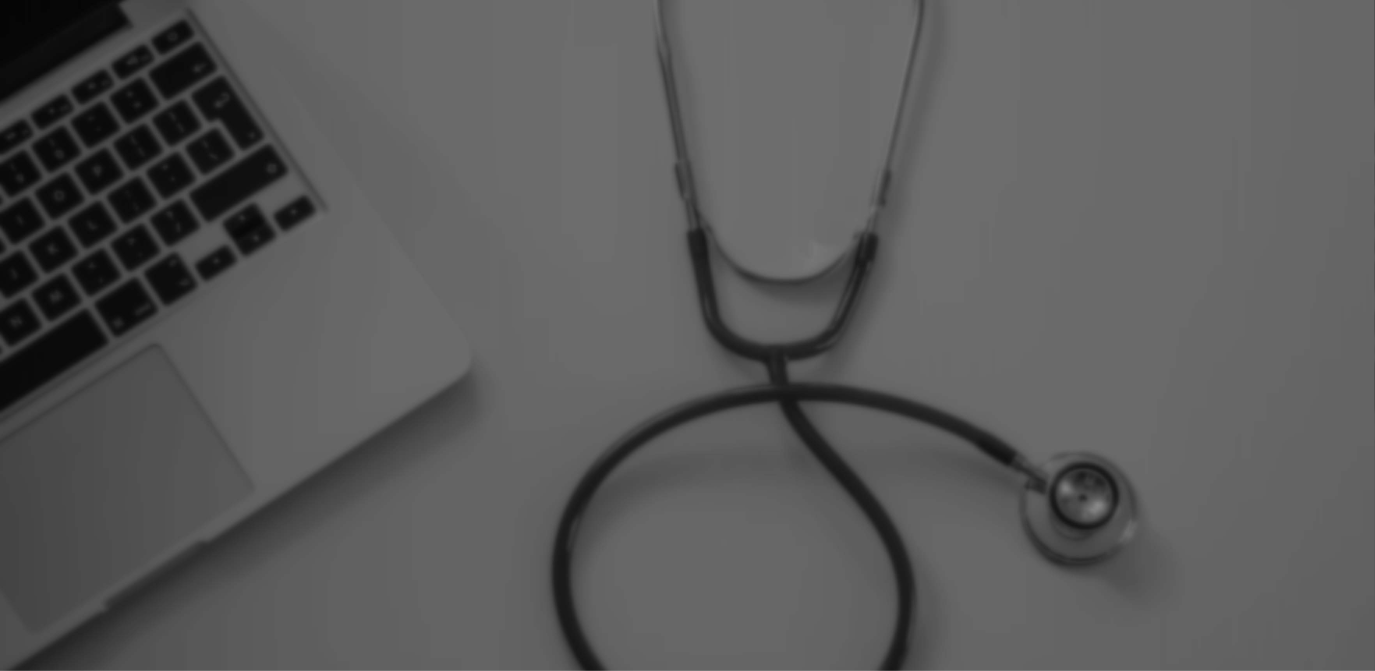 select on "*" 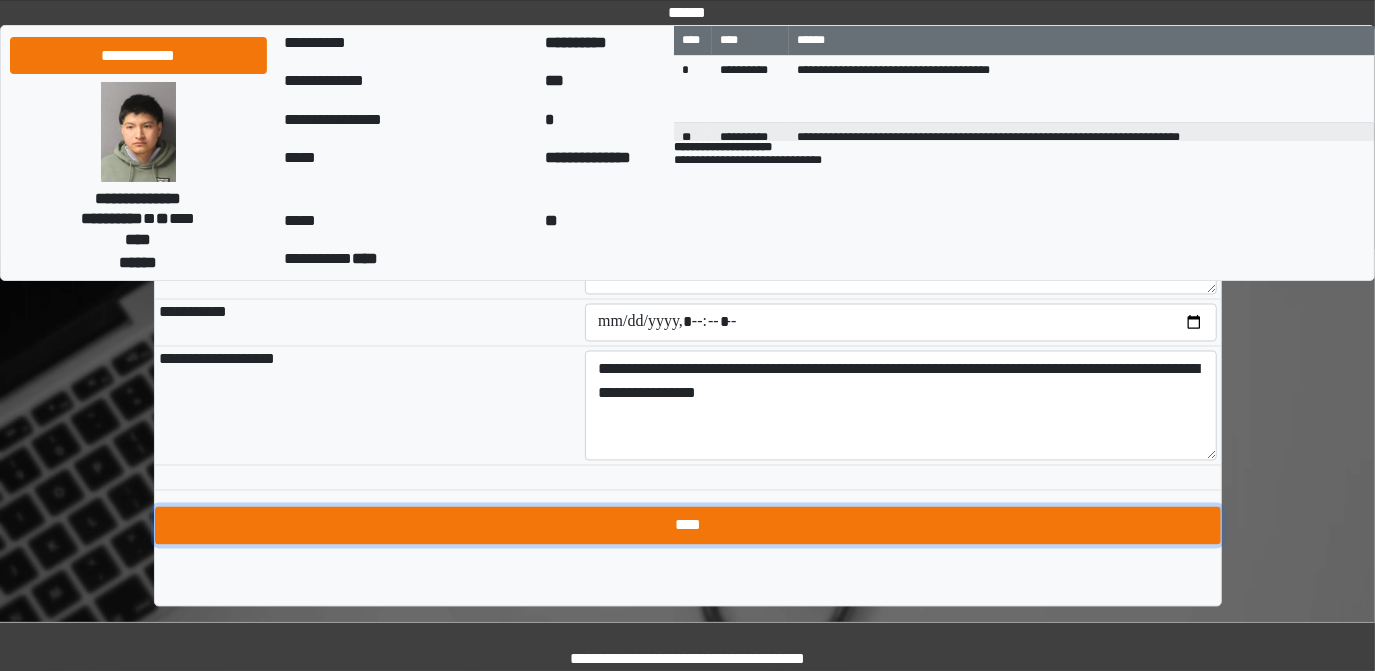 click on "****" at bounding box center [688, 526] 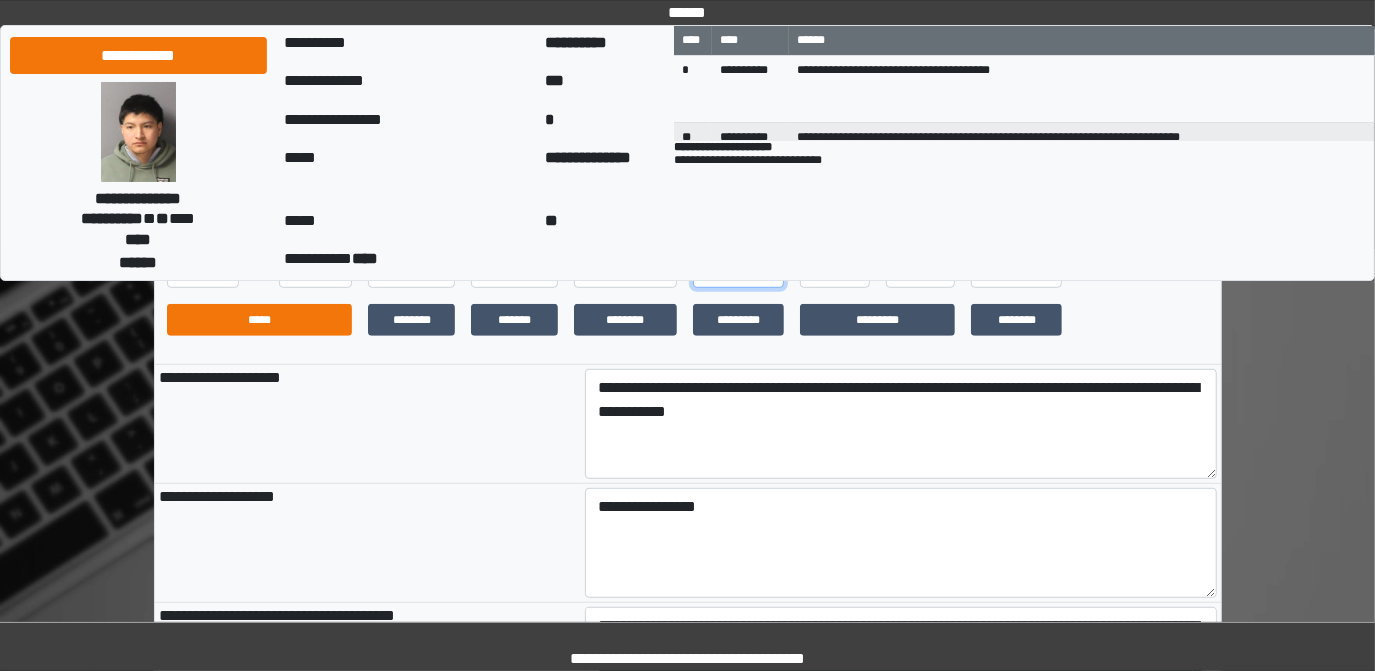 scroll, scrollTop: 629, scrollLeft: 0, axis: vertical 